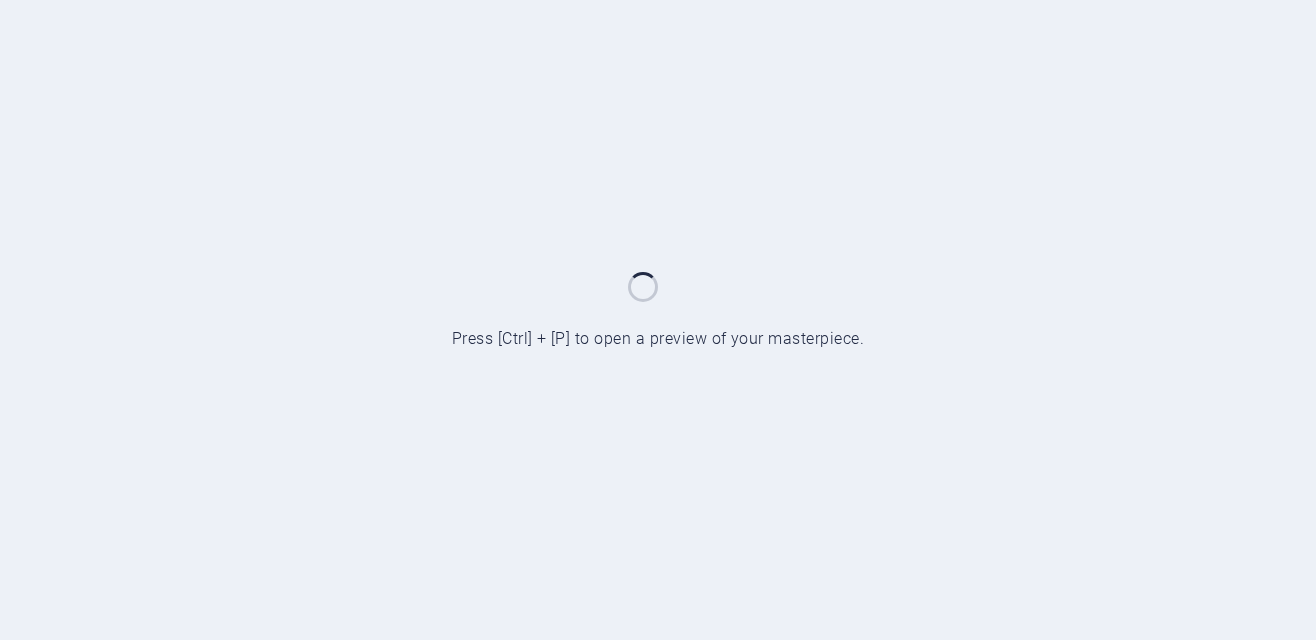 scroll, scrollTop: 0, scrollLeft: 0, axis: both 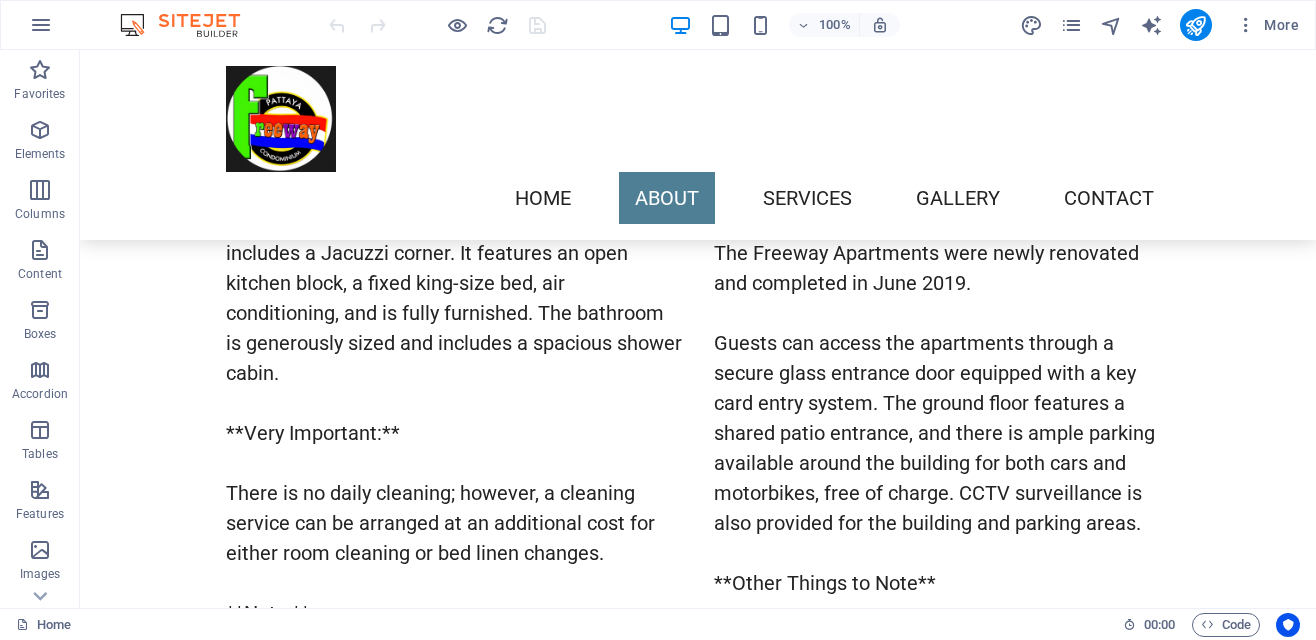 click on "Feature 1 Lorem ipsum dolor sit amet, consetetur sadipscing elitr, sed diam nonumy eirmod tempor. Feature 2 Lorem ipsum dolor sit amet, consetetur sadipscing elitr, sed diam nonumy eirmod tempor. Feature 3 Lorem ipsum dolor sit amet, consetetur sadipscing elitr, sed diam nonumy eirmod tempor." at bounding box center [698, 1297] 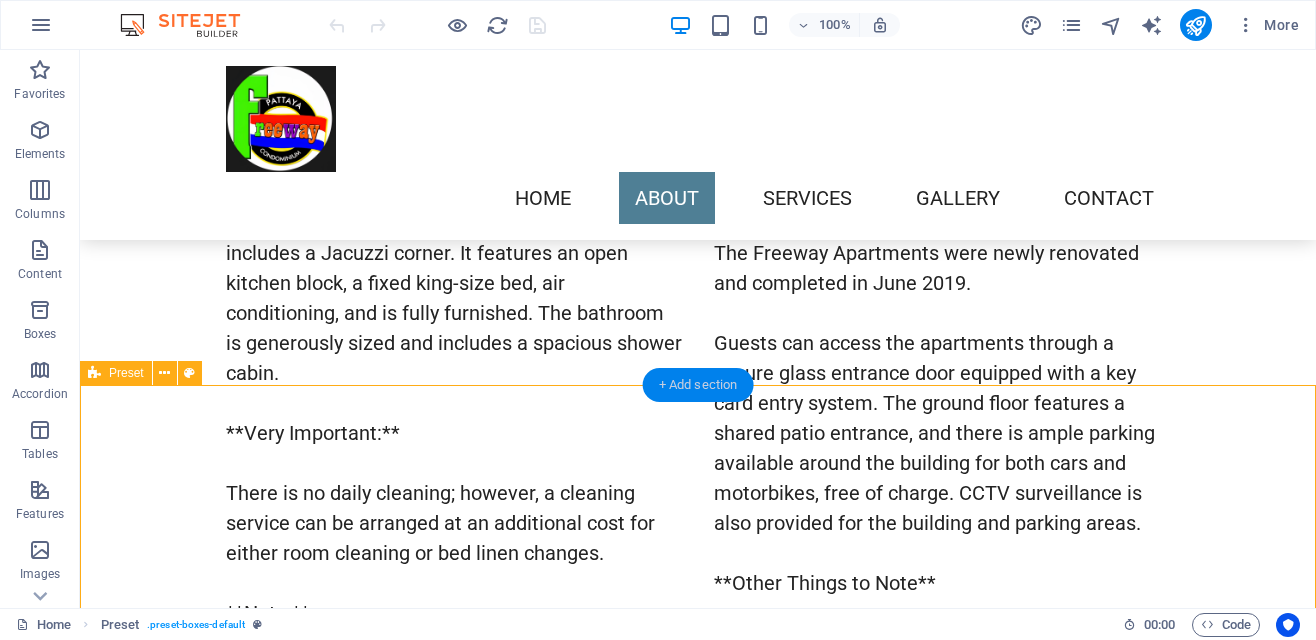 click on "+ Add section" at bounding box center [698, 385] 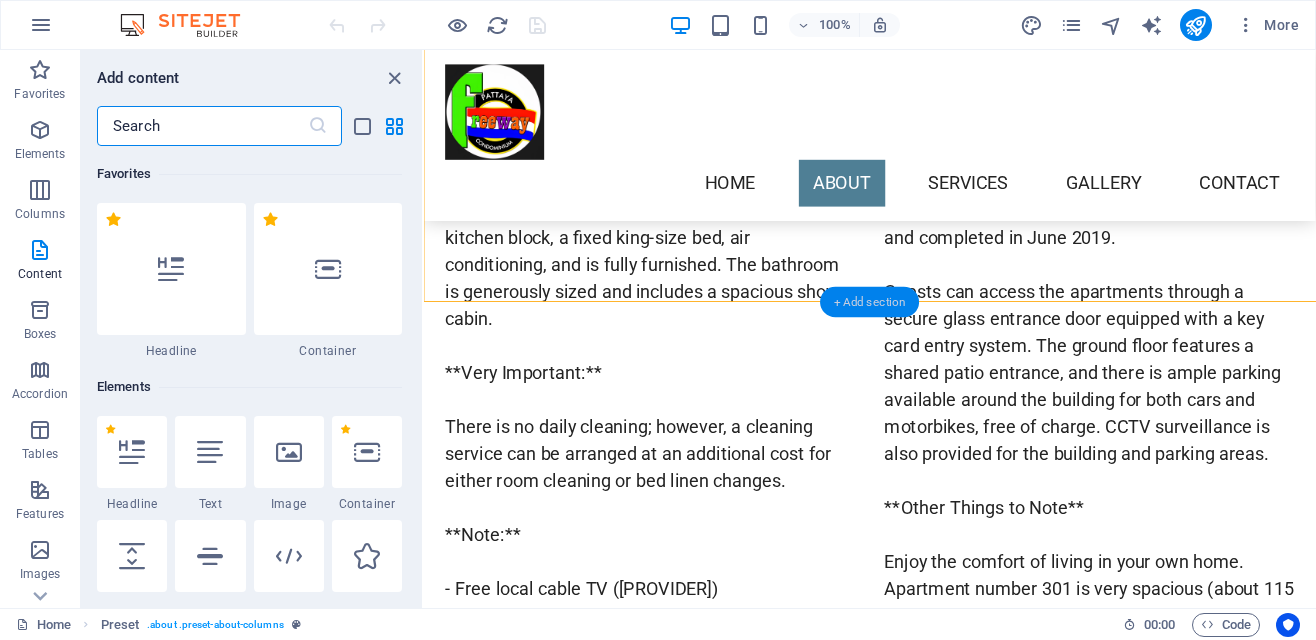 scroll, scrollTop: 336, scrollLeft: 0, axis: vertical 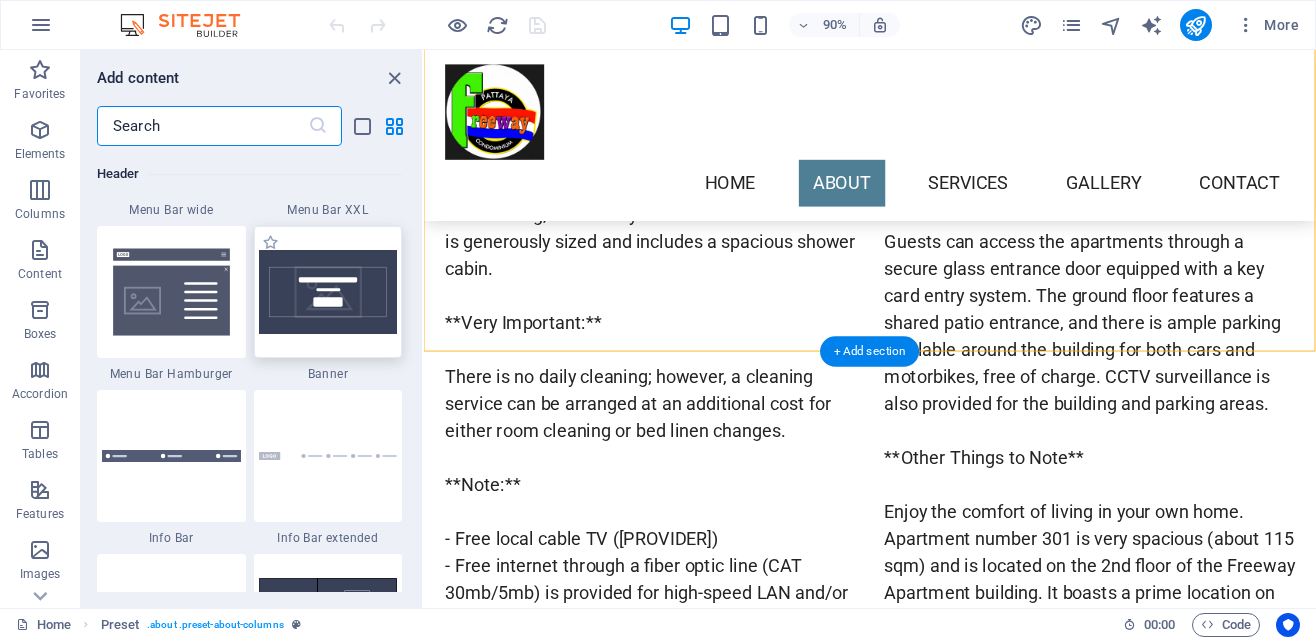 click at bounding box center (328, 292) 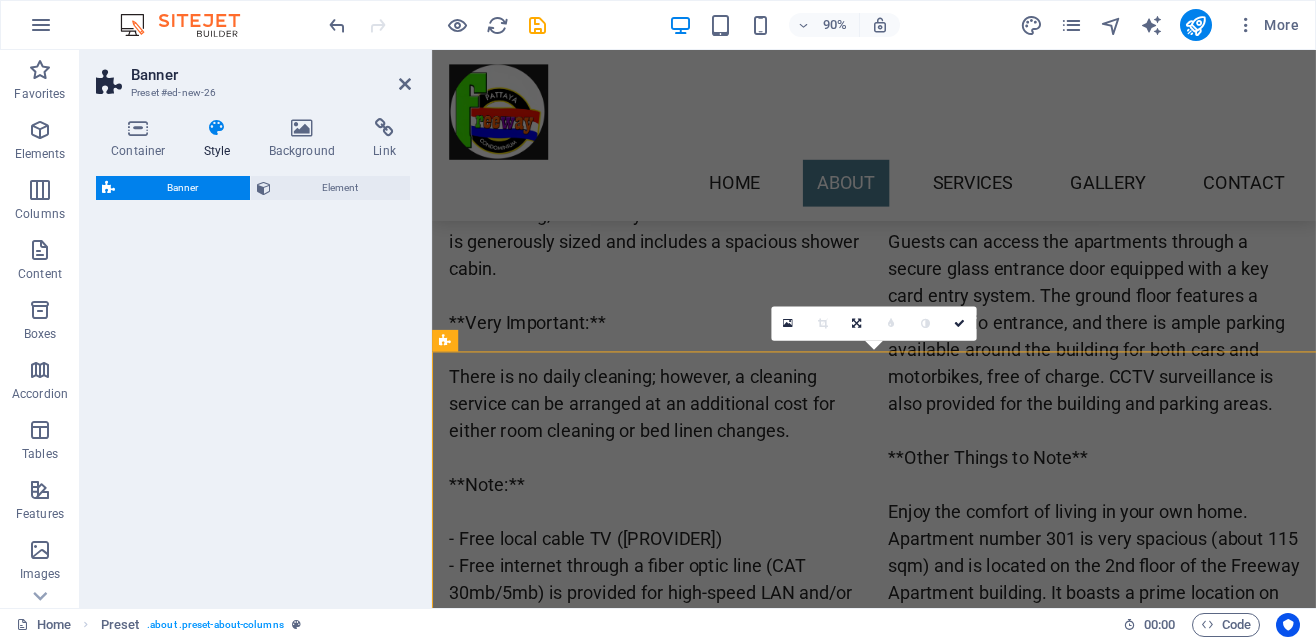 select on "preset-banner-v3-default" 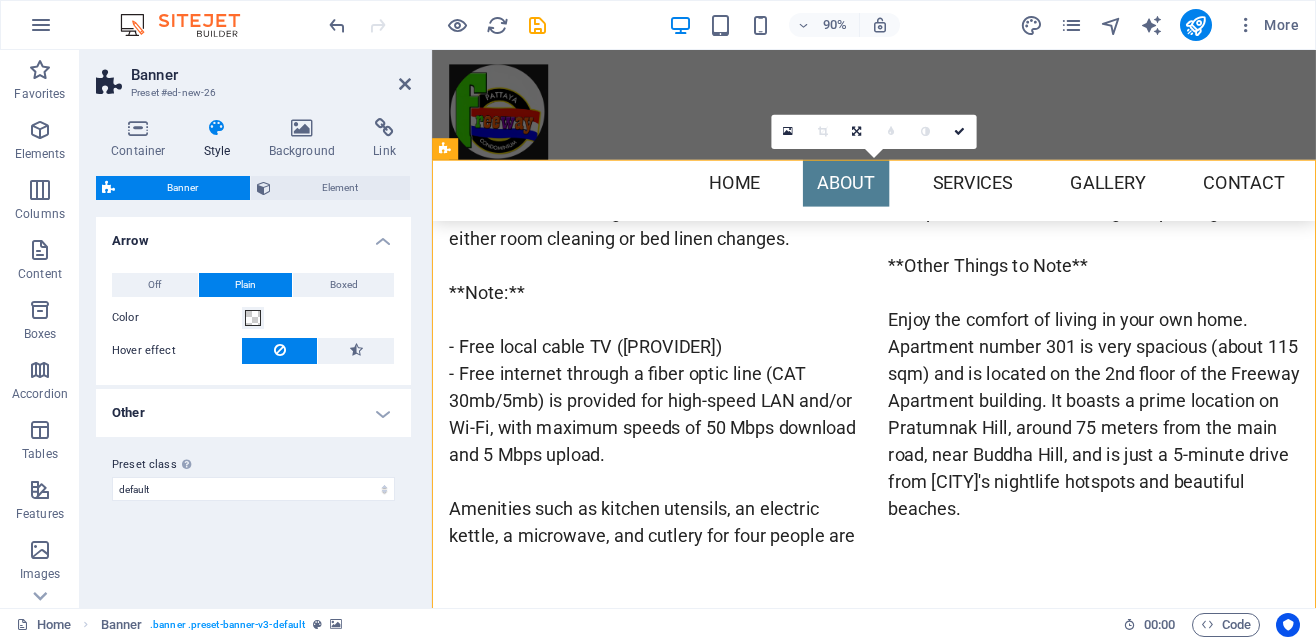 scroll, scrollTop: 1754, scrollLeft: 0, axis: vertical 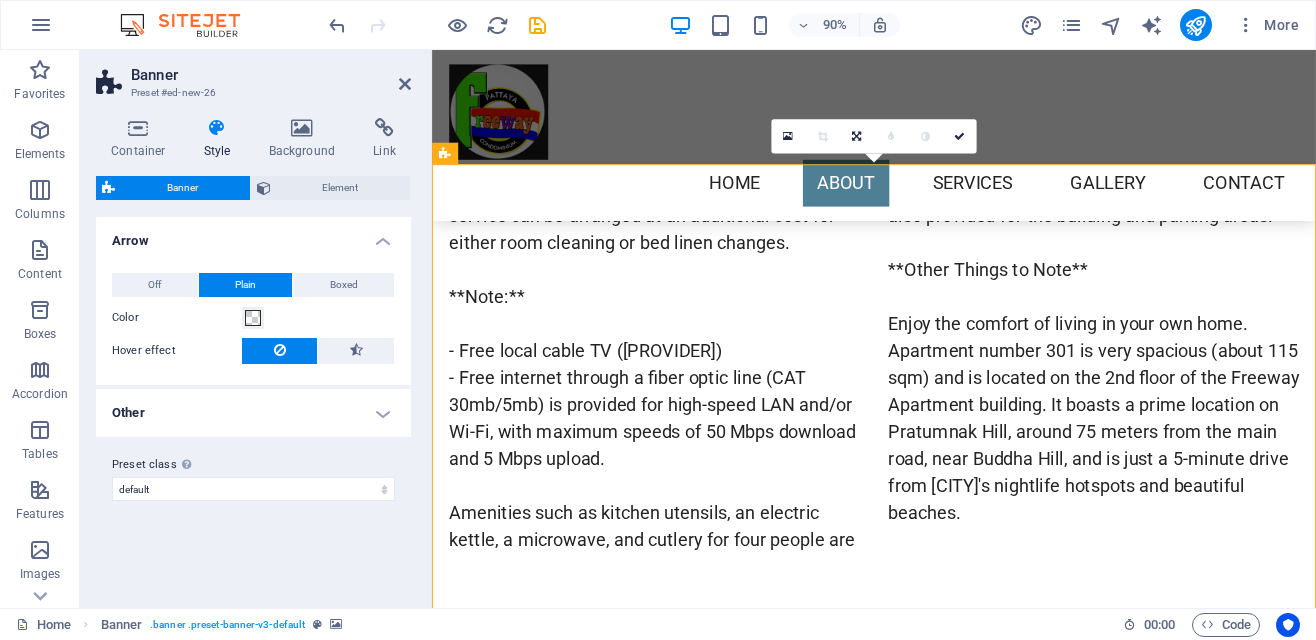 click at bounding box center [923, 2497] 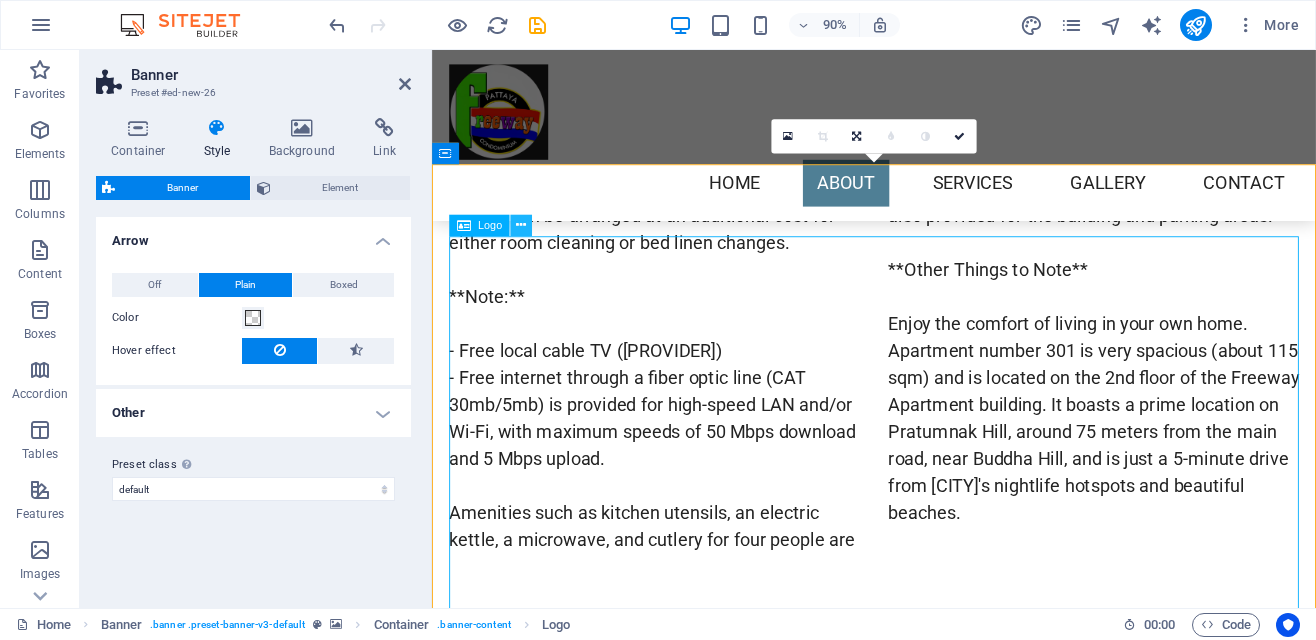 click at bounding box center (521, 225) 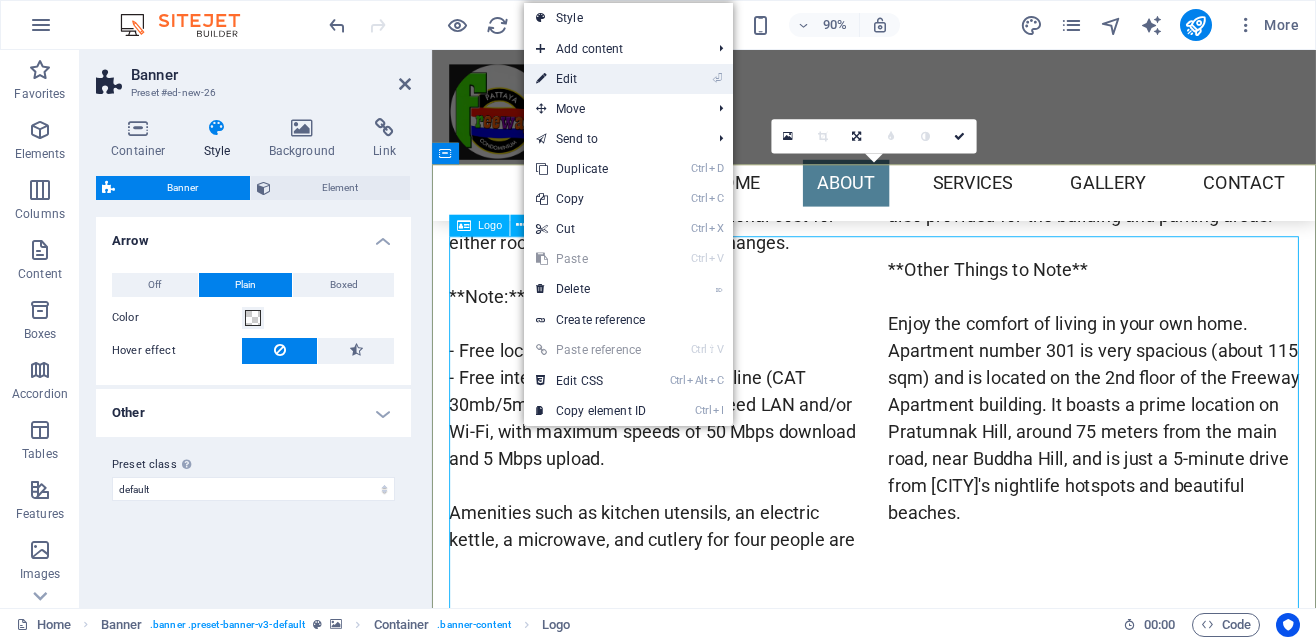 click on "⏎  Edit" at bounding box center (591, 79) 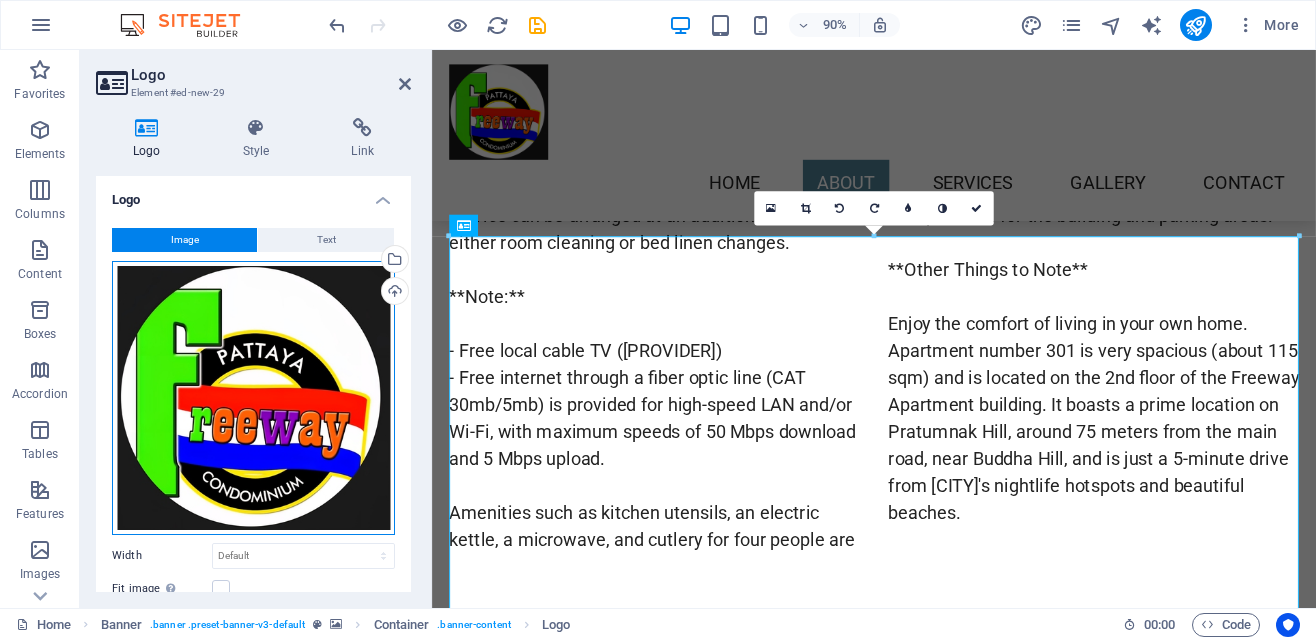 click on "Drag files here, click to choose files or select files from Files or our free stock photos & videos" at bounding box center [253, 398] 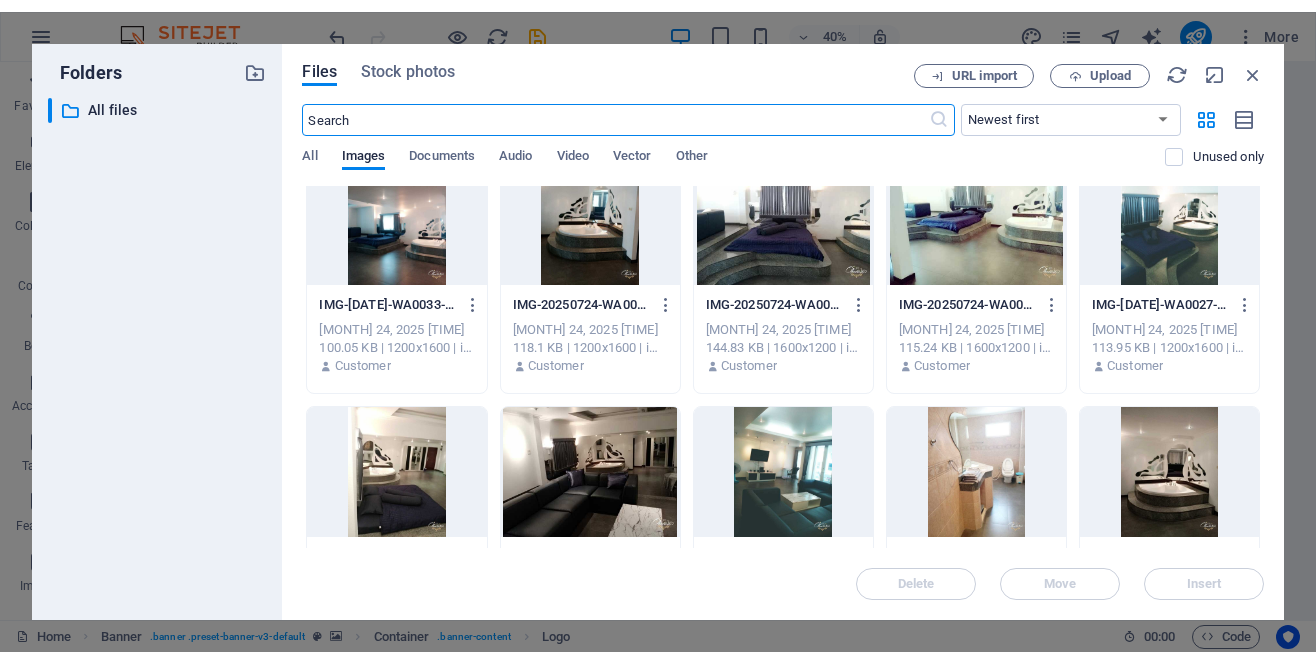 scroll, scrollTop: 0, scrollLeft: 0, axis: both 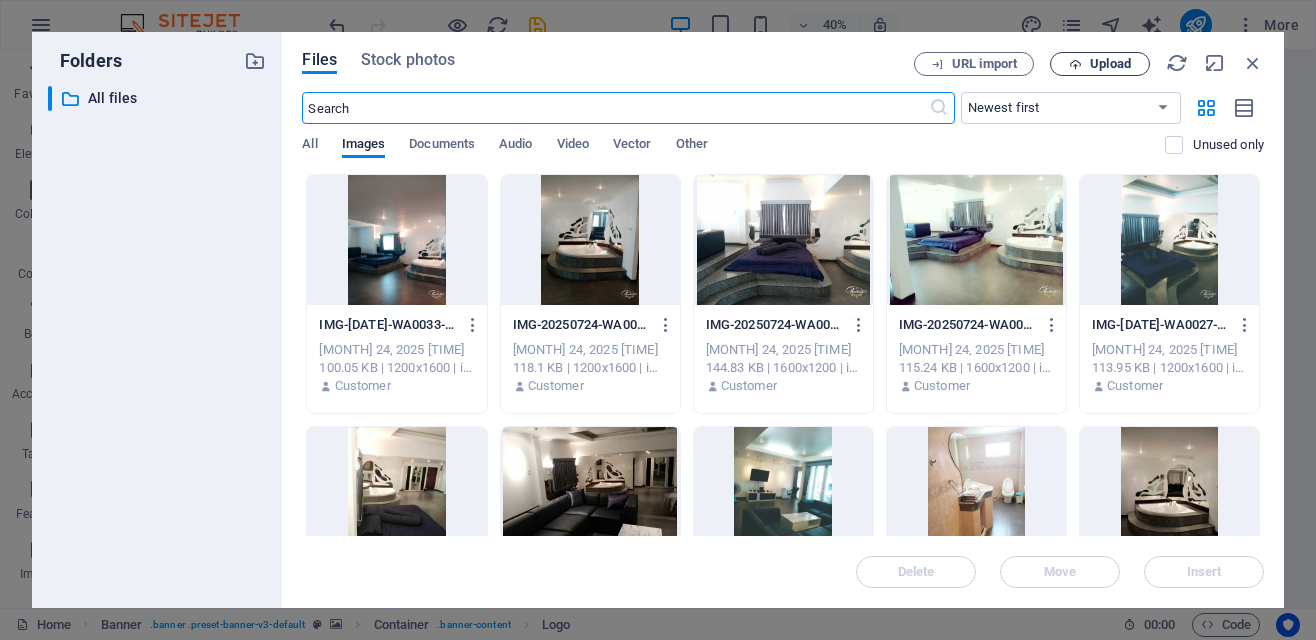 click on "Upload" at bounding box center [1100, 64] 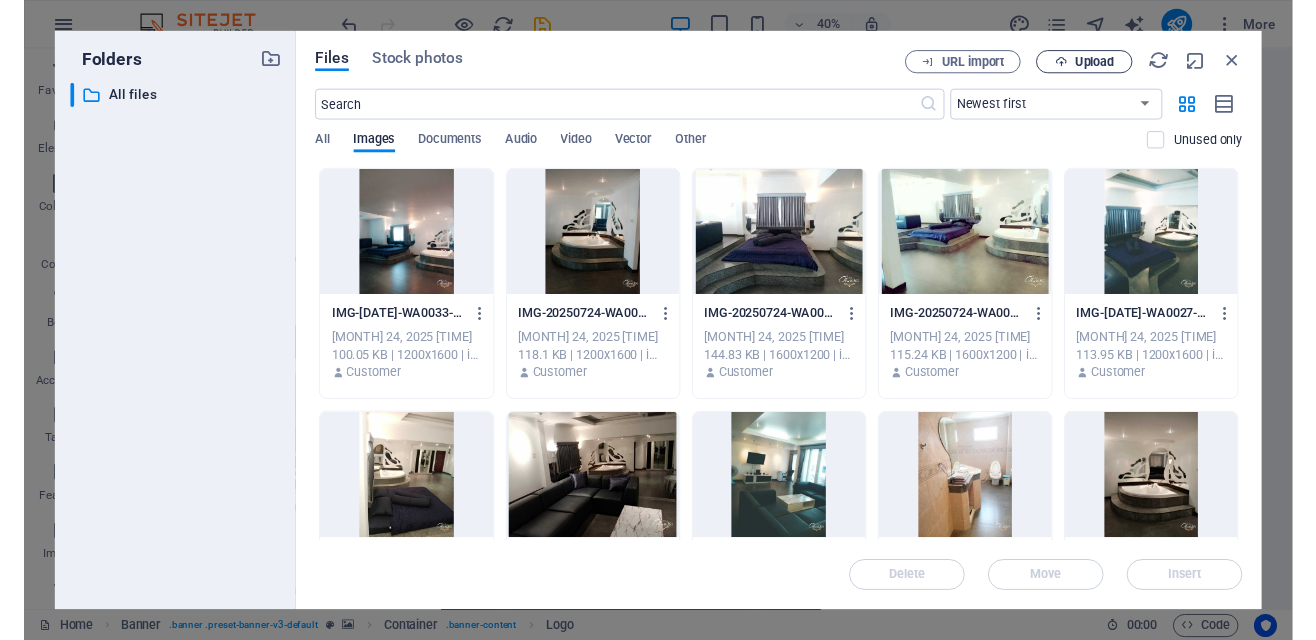 scroll, scrollTop: 2506, scrollLeft: 0, axis: vertical 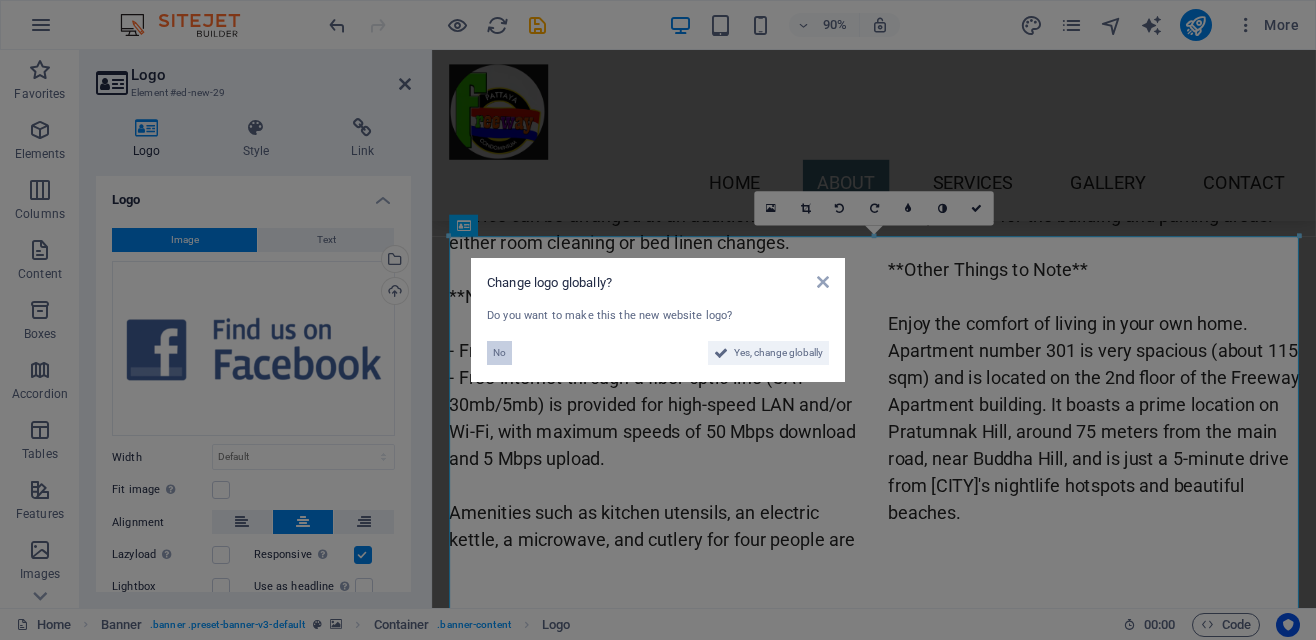 click on "No" at bounding box center (499, 353) 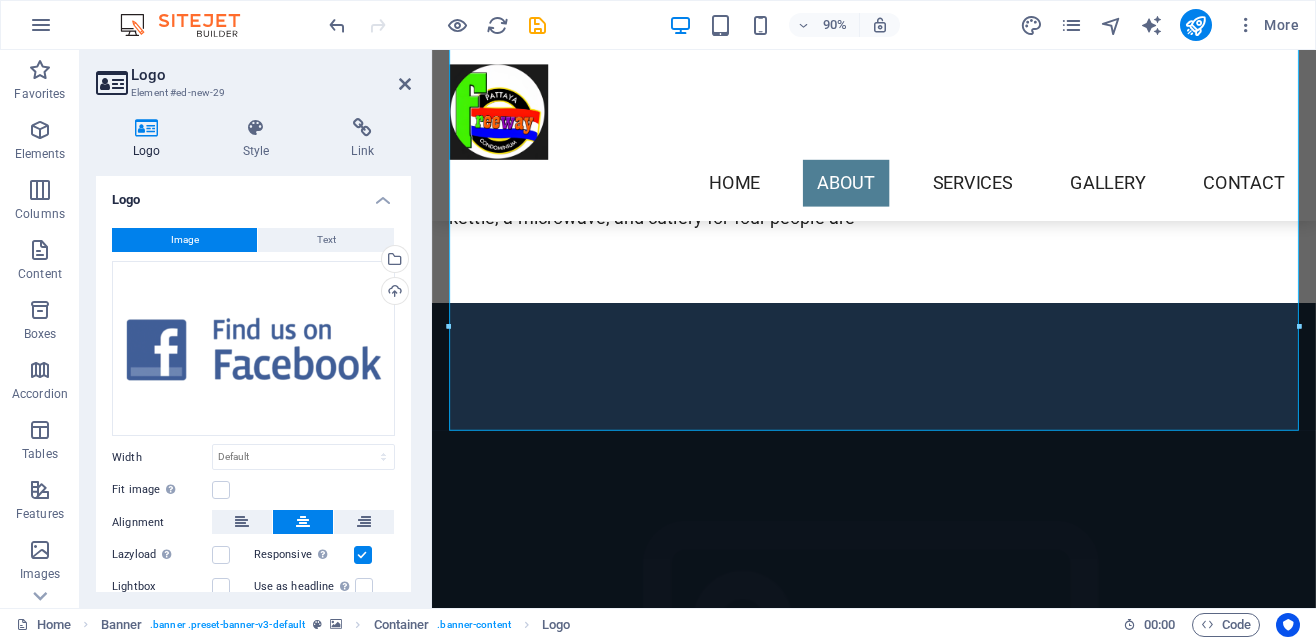 scroll, scrollTop: 2113, scrollLeft: 0, axis: vertical 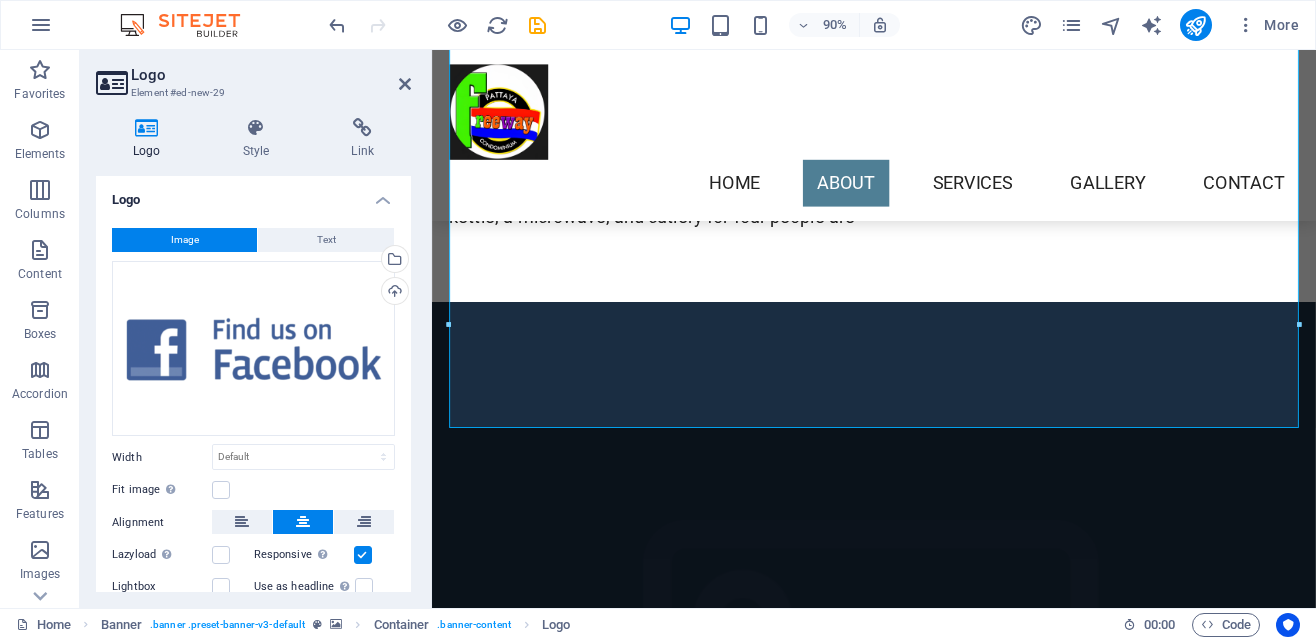click on "Subtitle" at bounding box center [923, 2011] 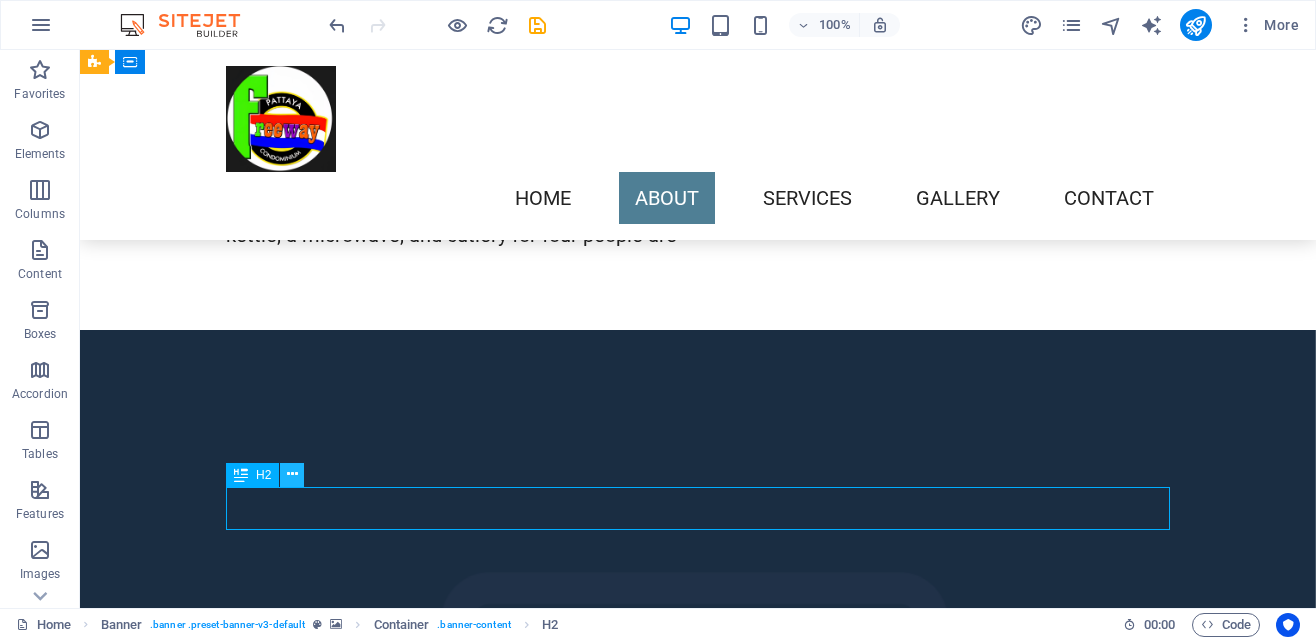 click at bounding box center [292, 474] 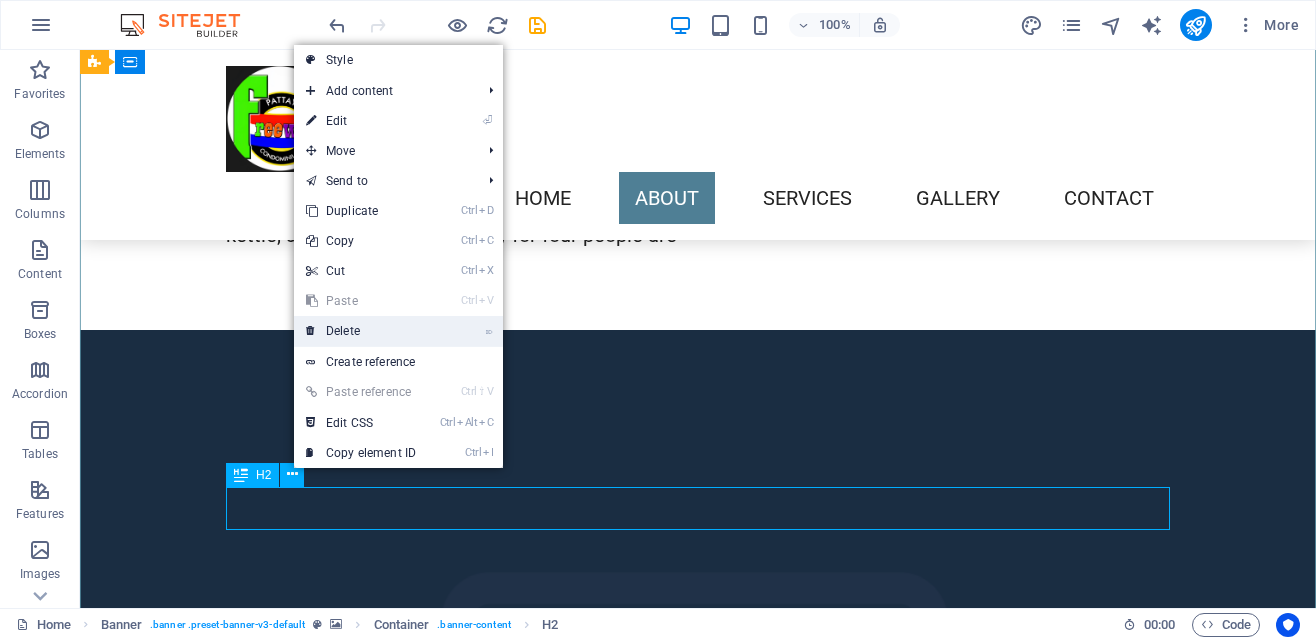click on "⌦  Delete" at bounding box center [361, 331] 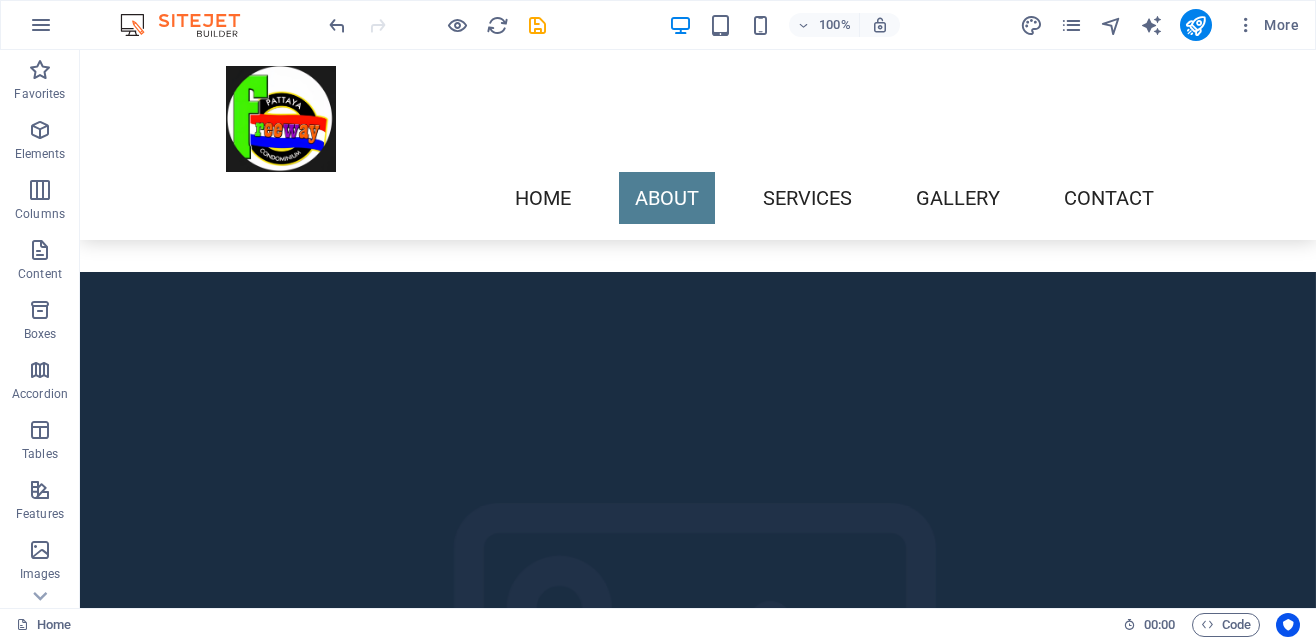 click on "Learn more" at bounding box center (698, 1954) 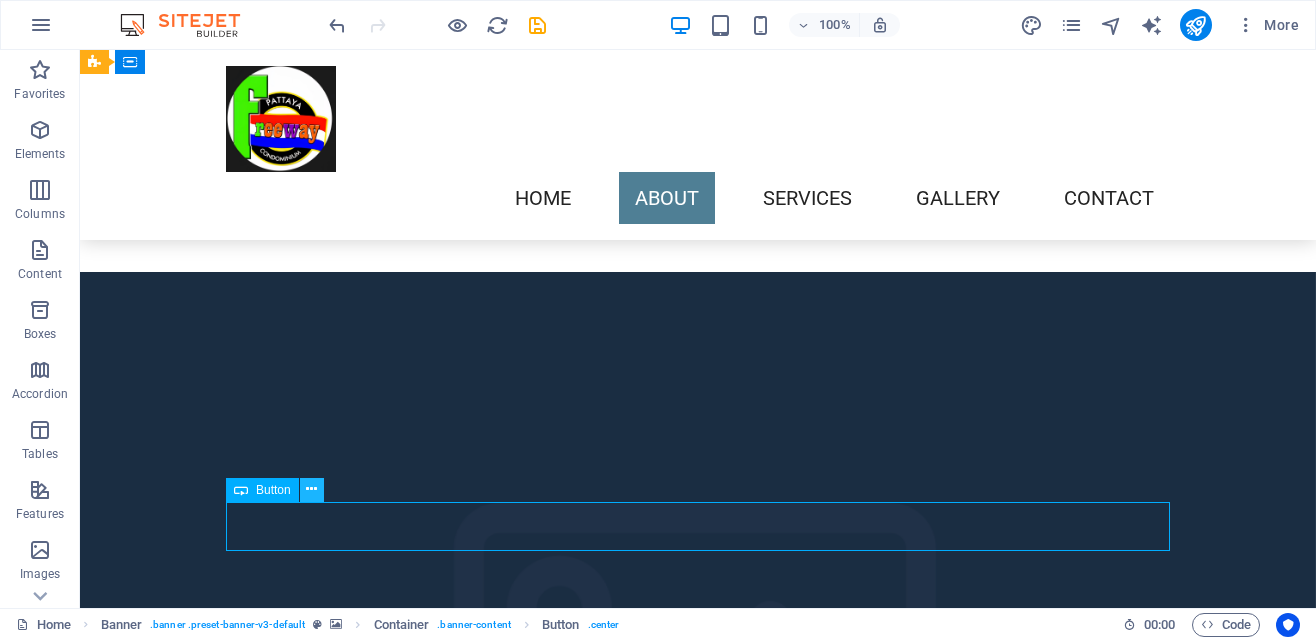 click at bounding box center [311, 489] 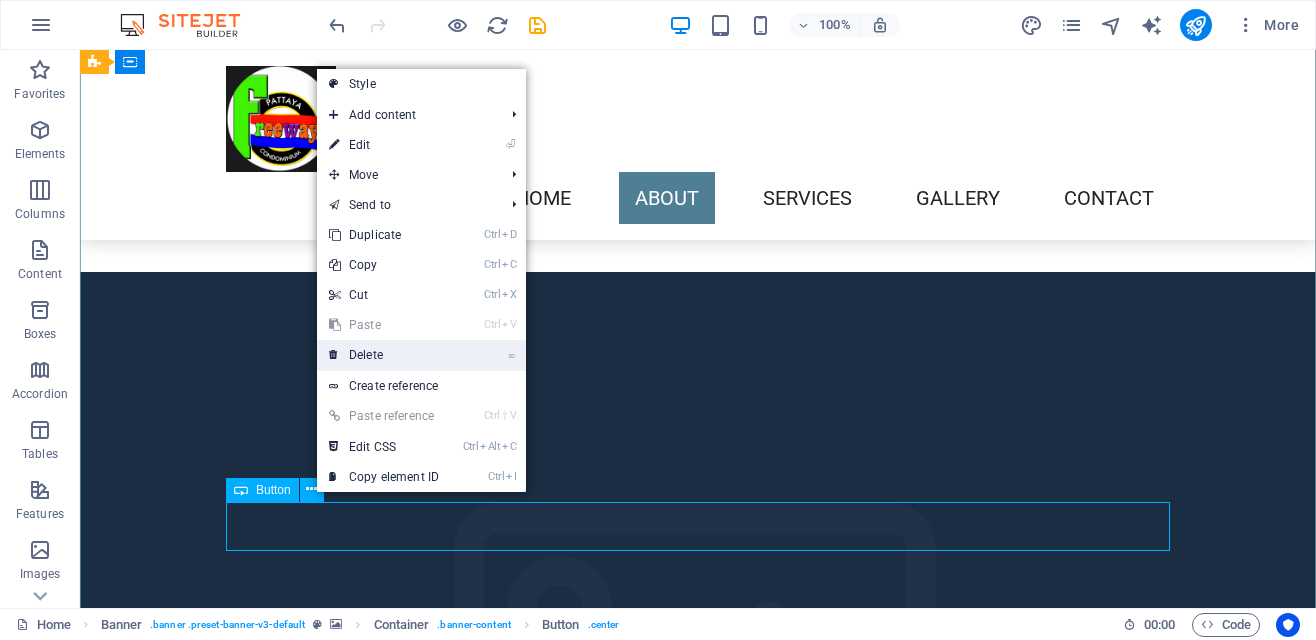 click on "⌦  Delete" at bounding box center (384, 355) 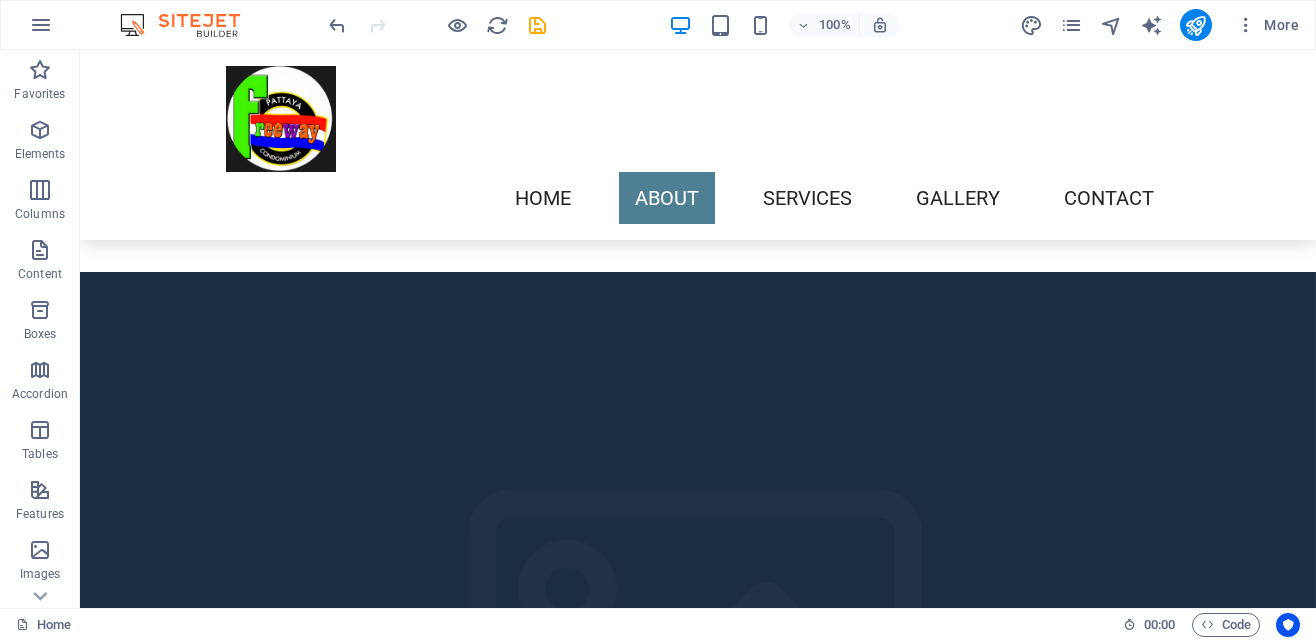 click on "Company Claim" at bounding box center (698, 1828) 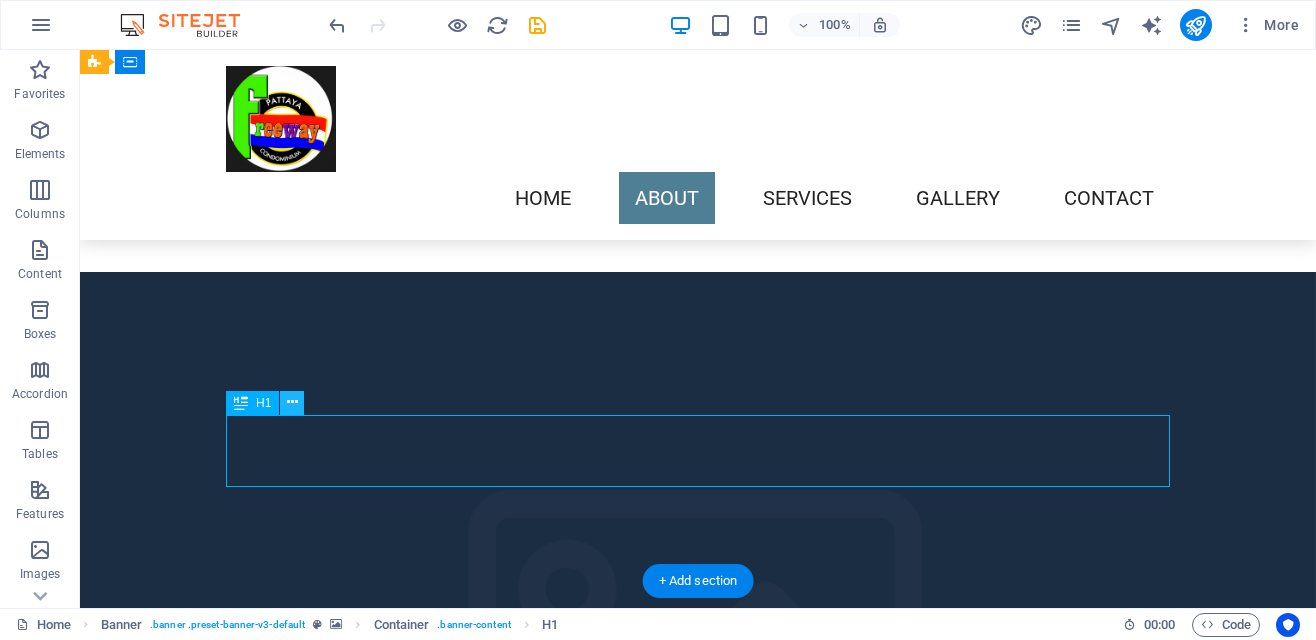 click at bounding box center (292, 402) 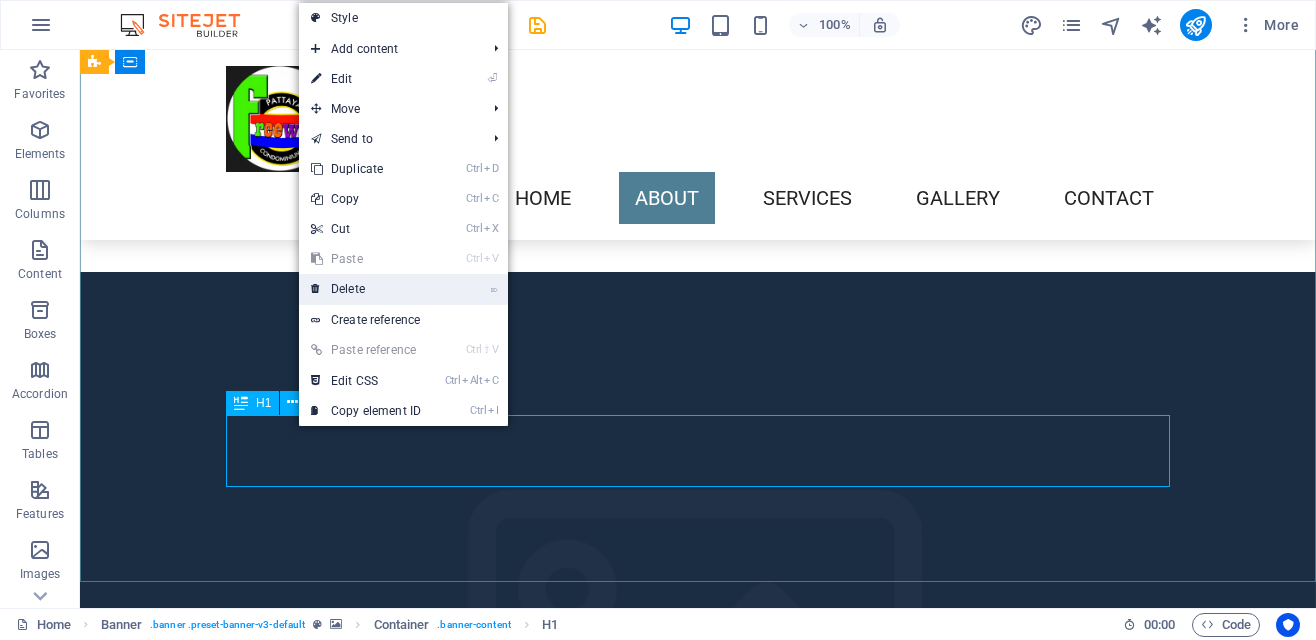 click on "⌦  Delete" at bounding box center [366, 289] 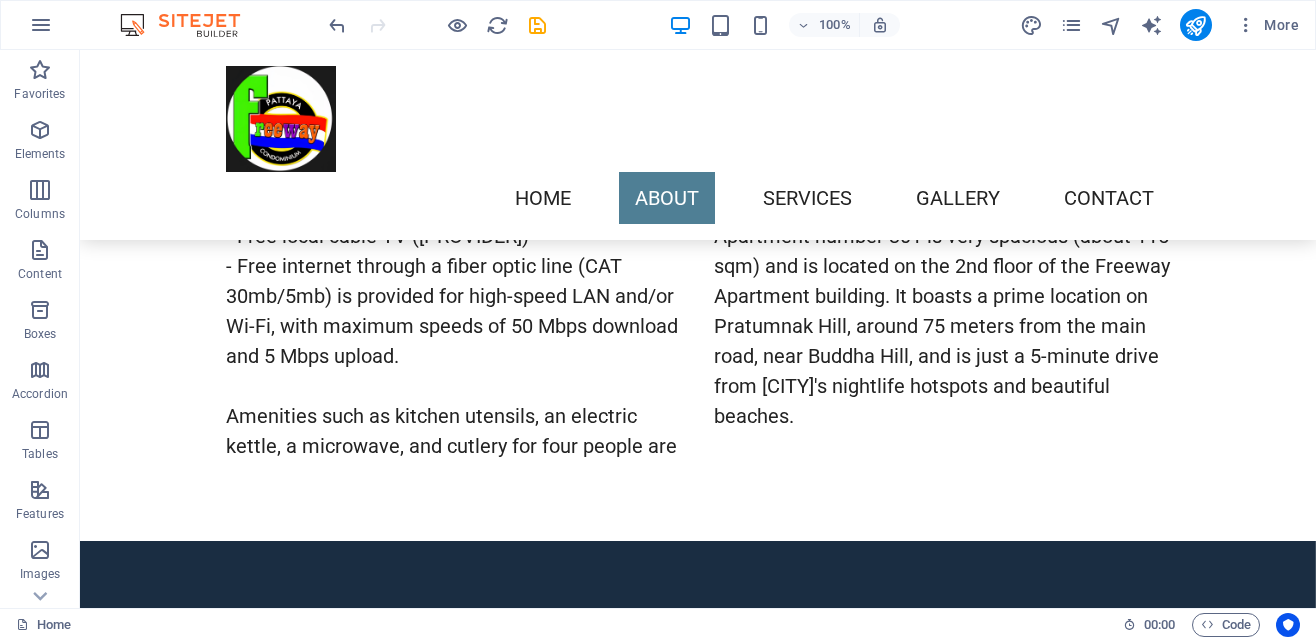 scroll, scrollTop: 1846, scrollLeft: 0, axis: vertical 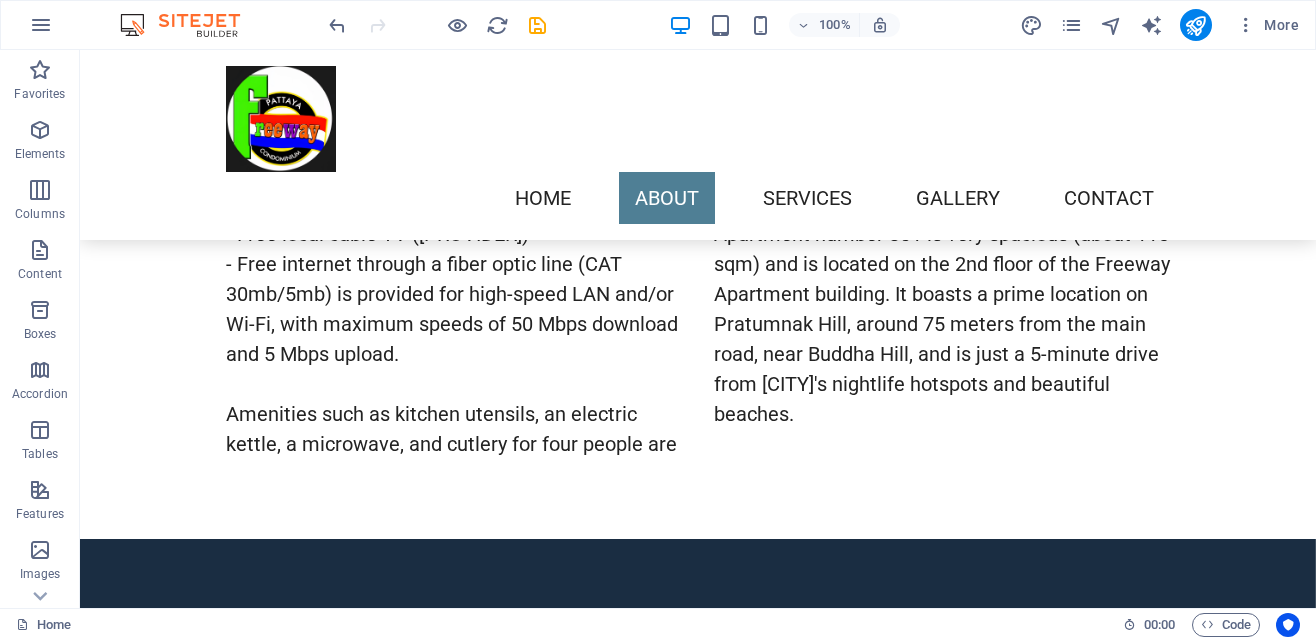 click at bounding box center (698, 1676) 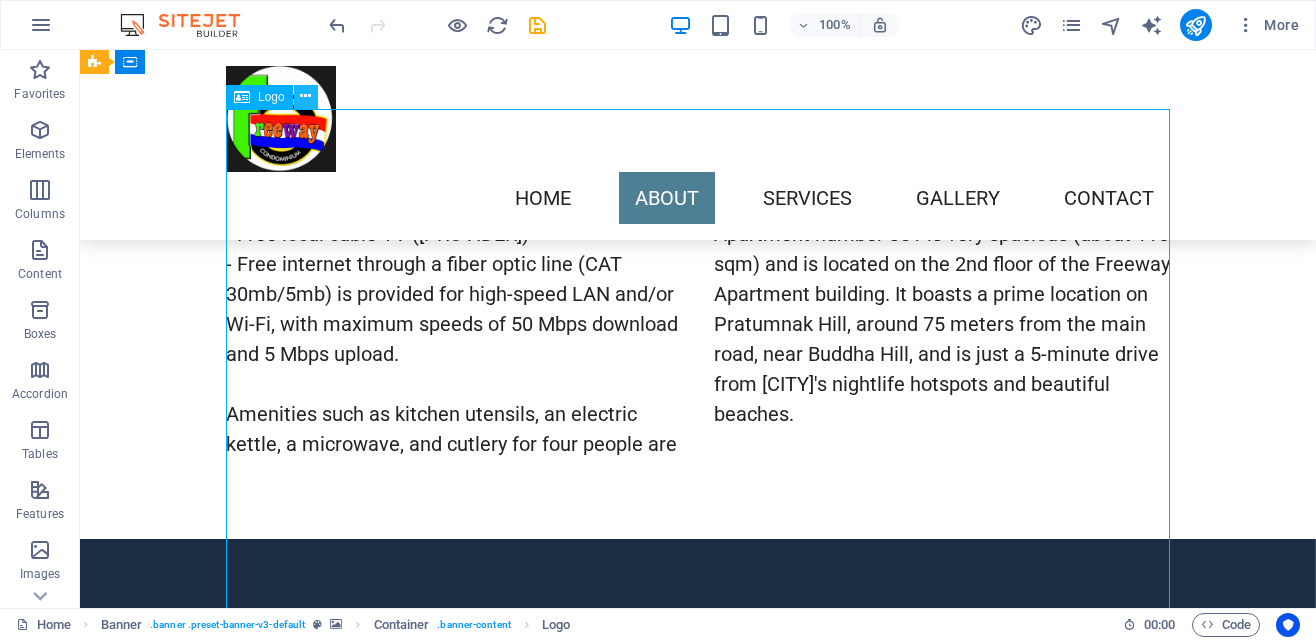 click at bounding box center (305, 96) 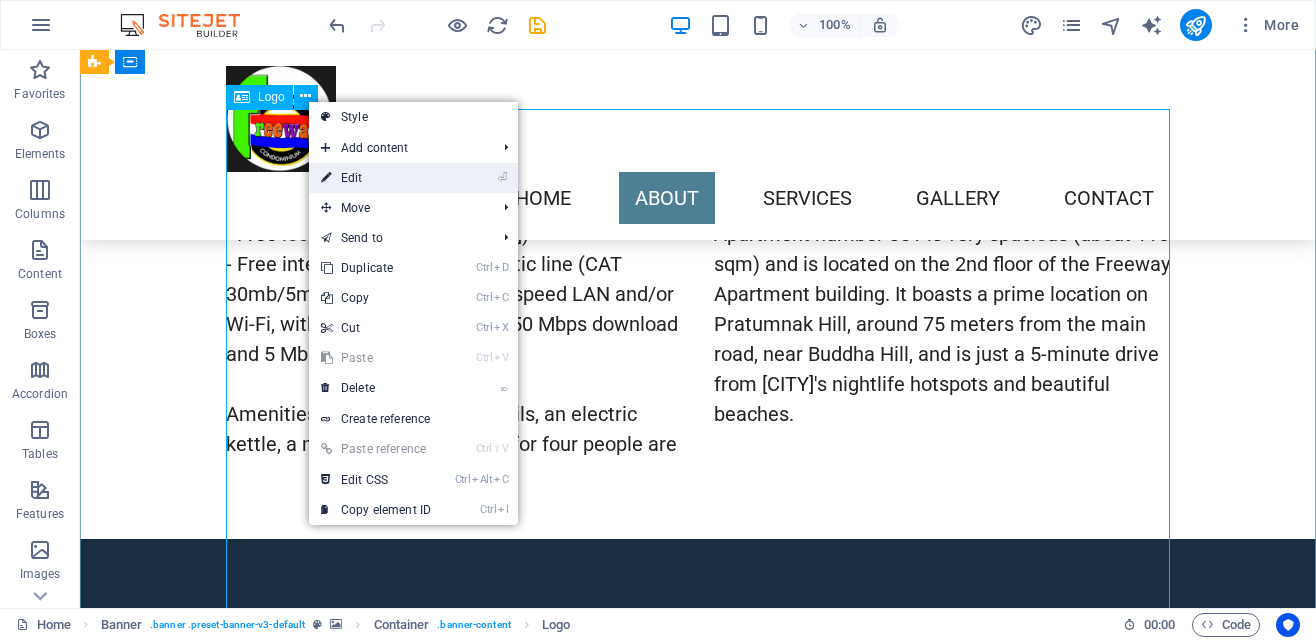 click on "⏎  Edit" at bounding box center [376, 178] 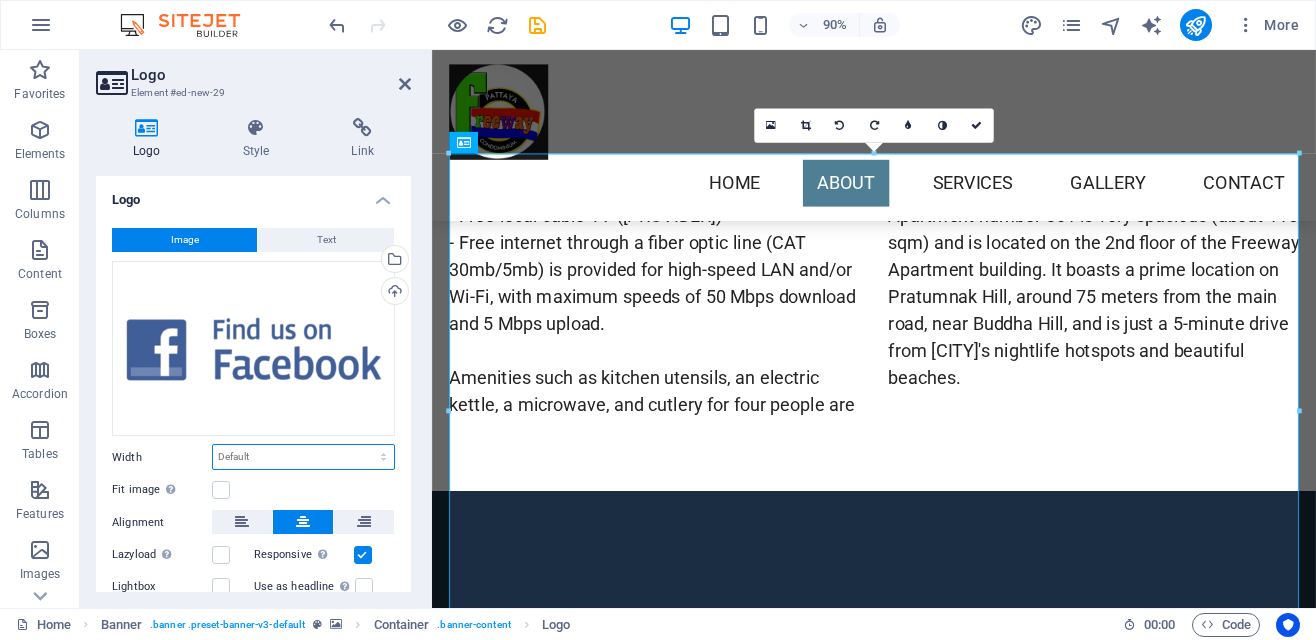 click on "Default auto px rem % em vh vw" at bounding box center [303, 457] 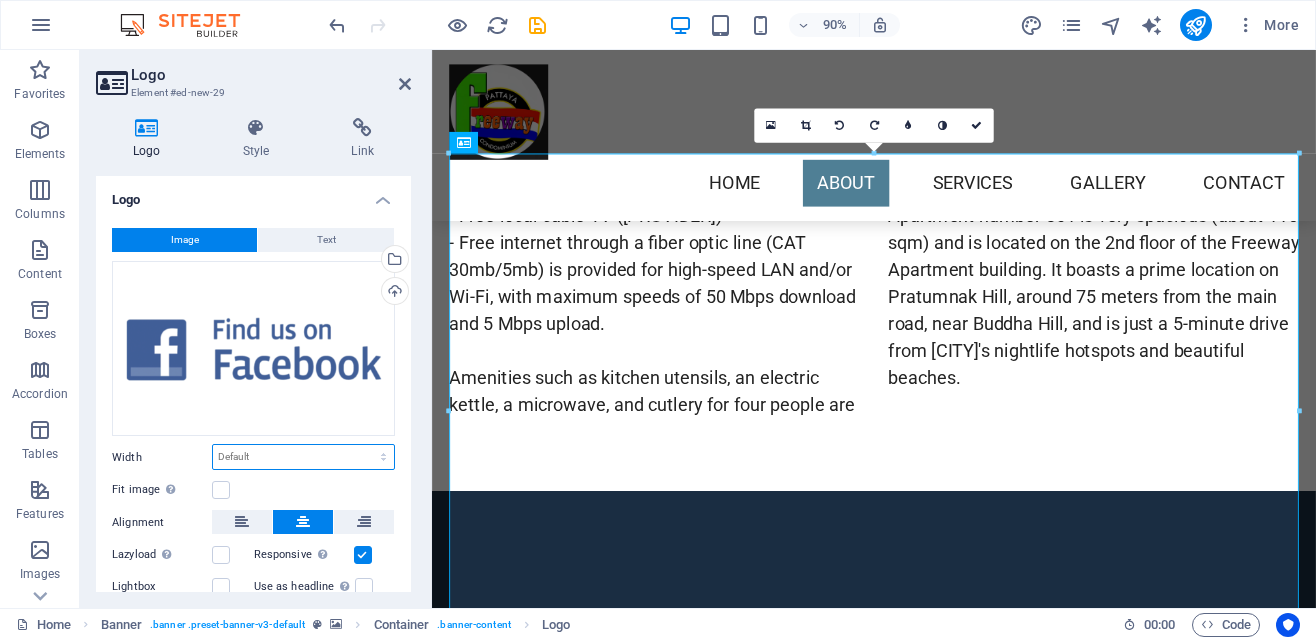 select on "%" 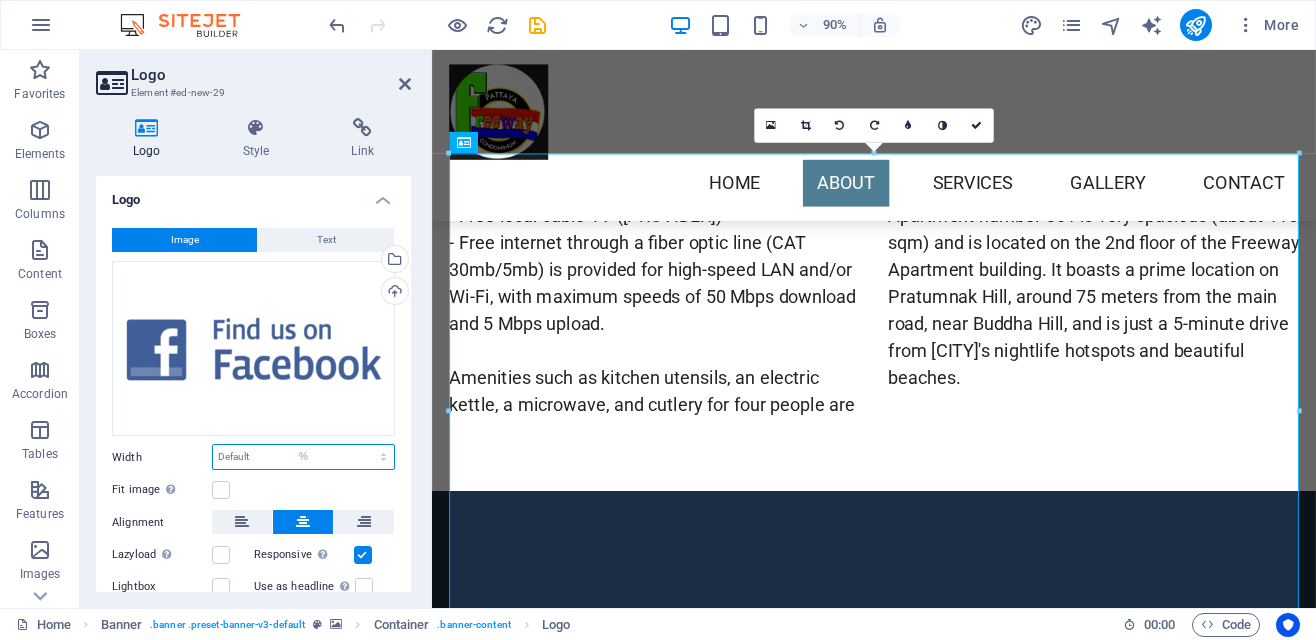 type on "100" 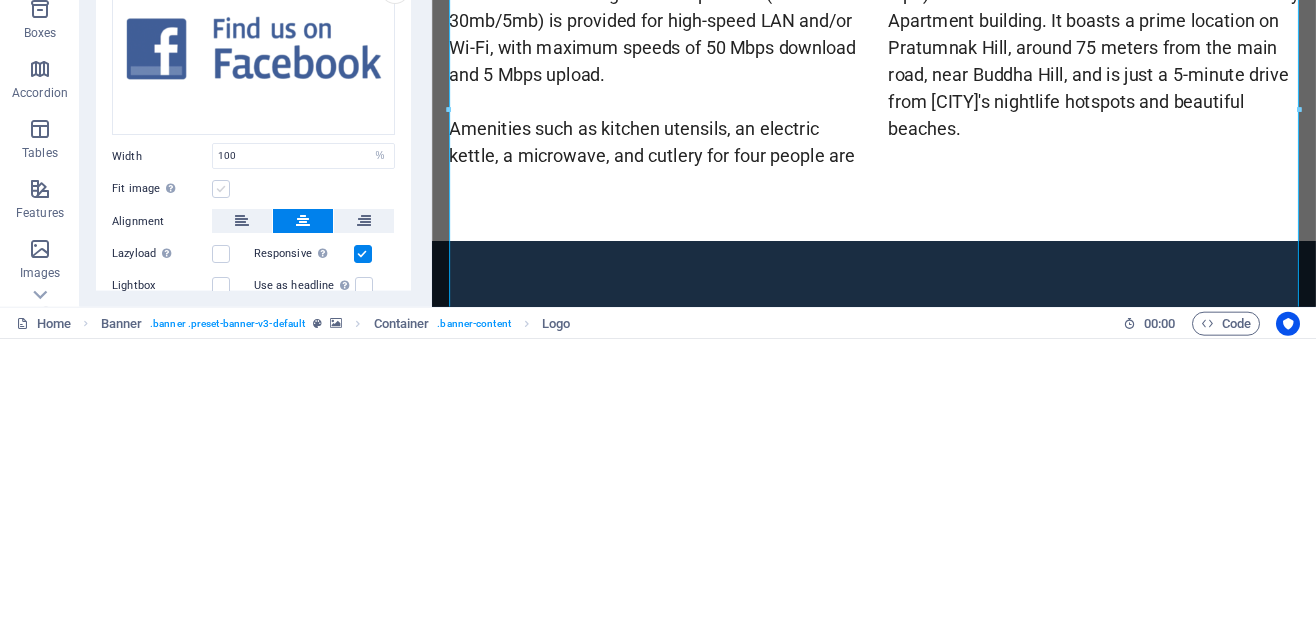 click at bounding box center (221, 490) 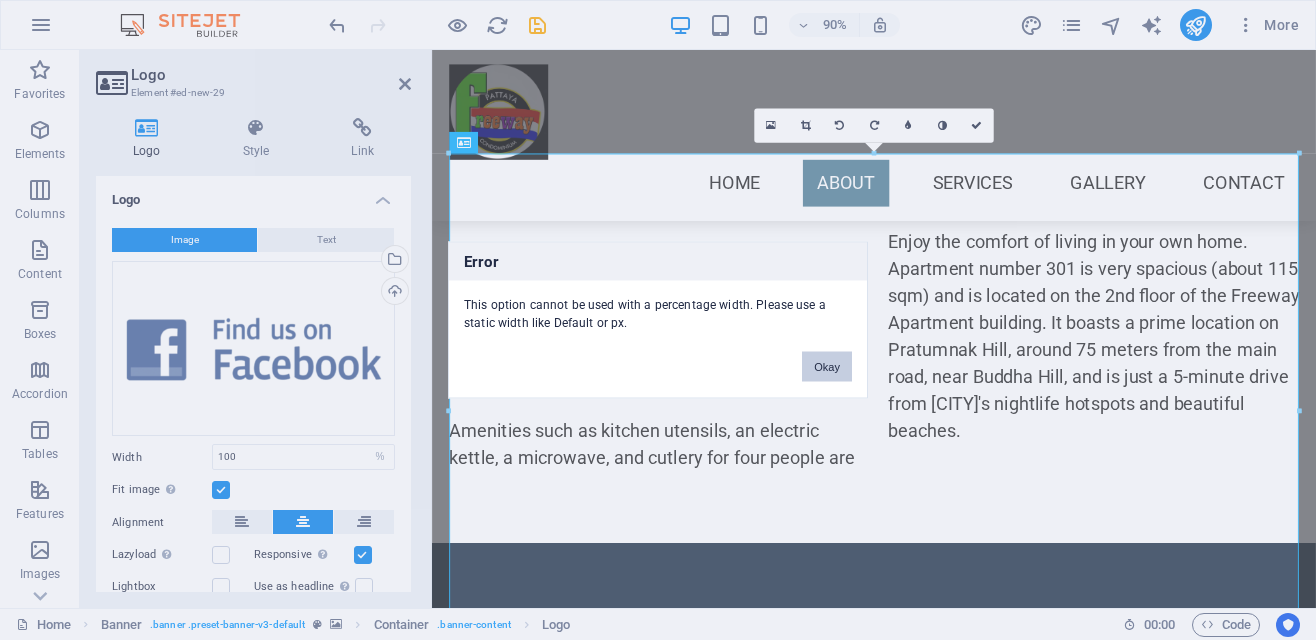 click on "Okay" at bounding box center [827, 367] 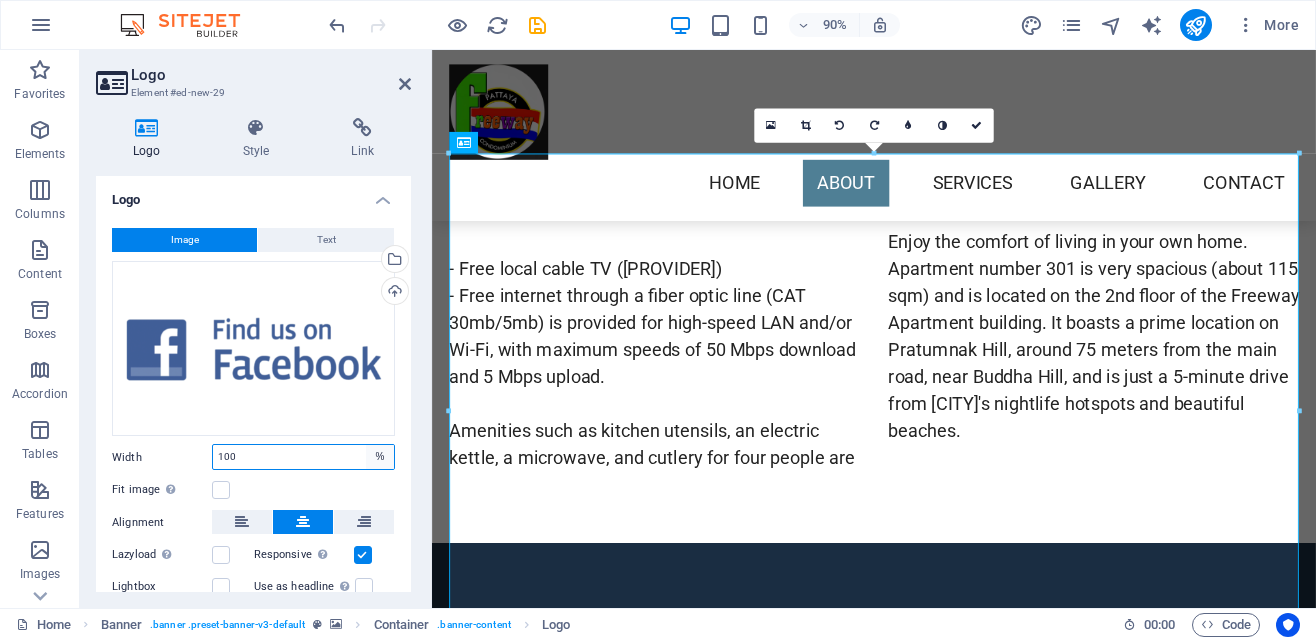 click on "Default auto px rem % em vh vw" at bounding box center (380, 457) 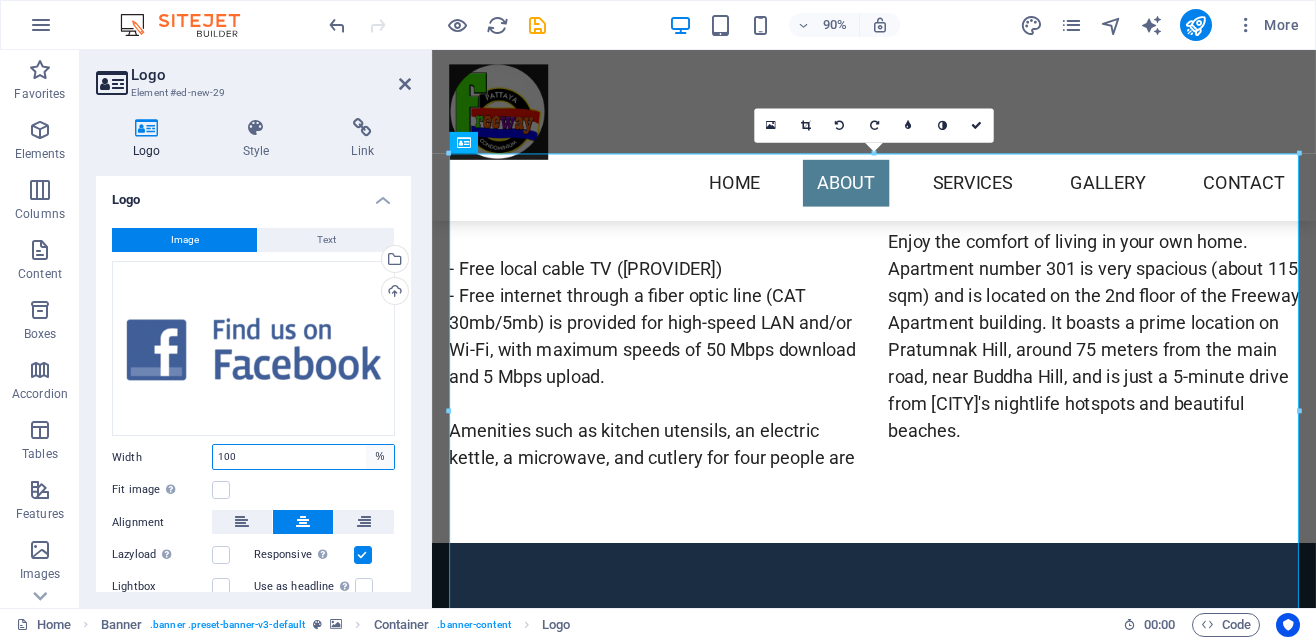 select on "default" 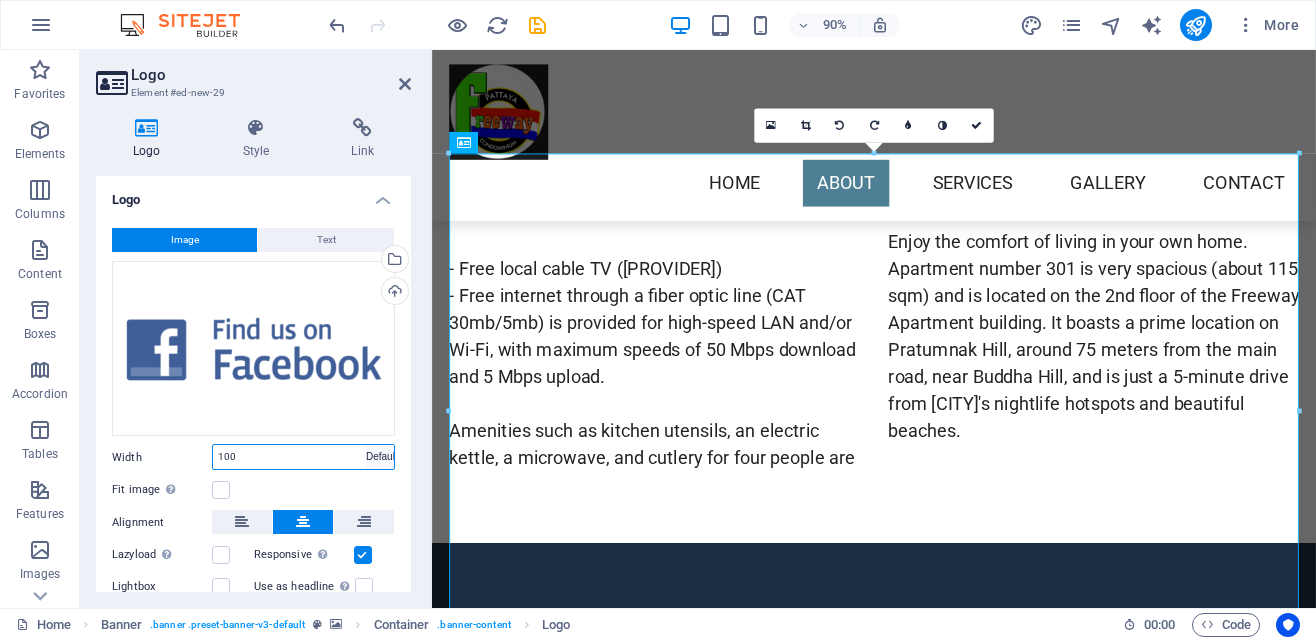 type 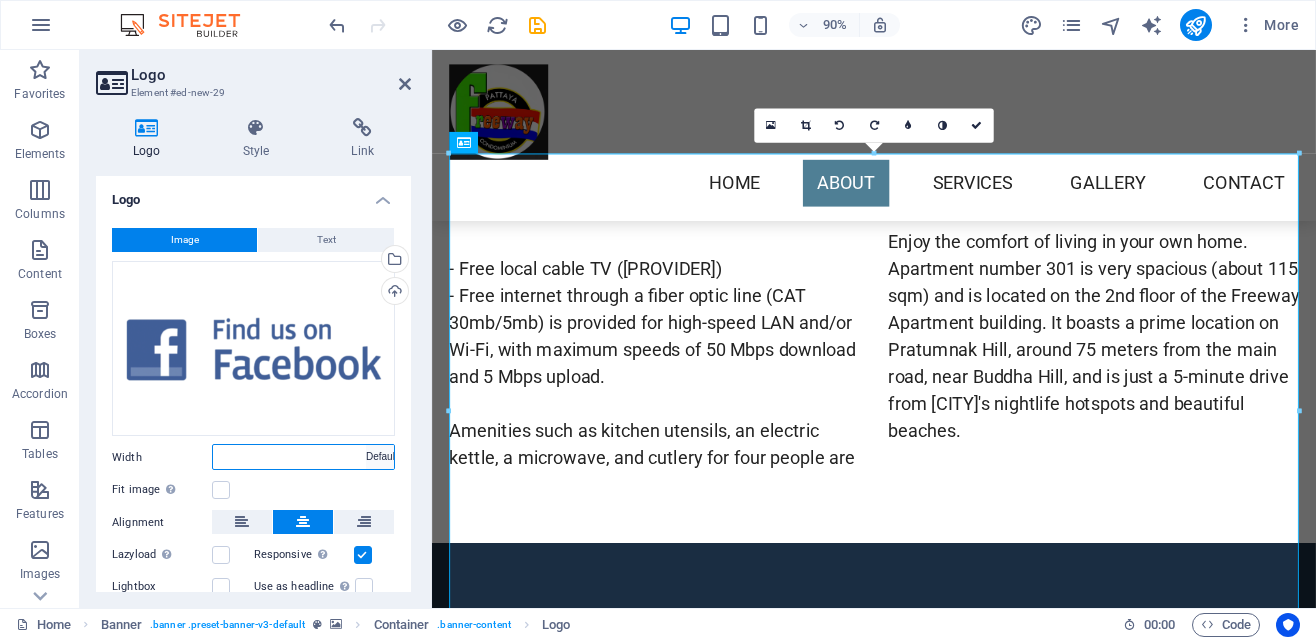 select on "DISABLED_OPTION_VALUE" 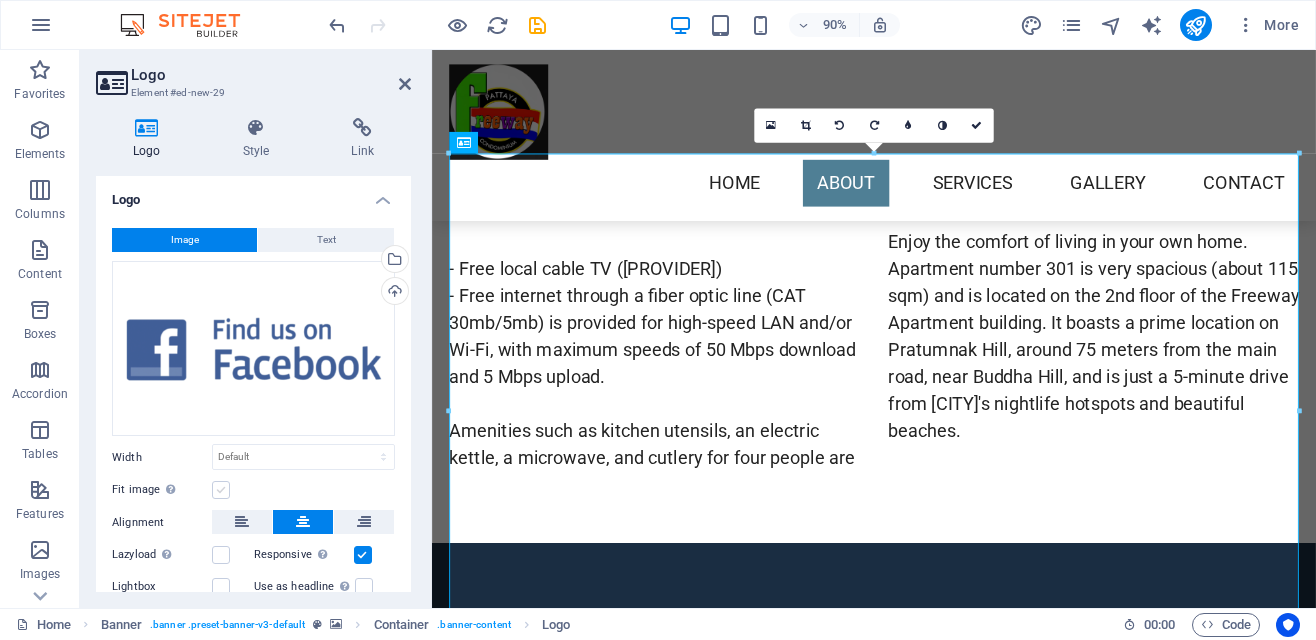 click at bounding box center [221, 490] 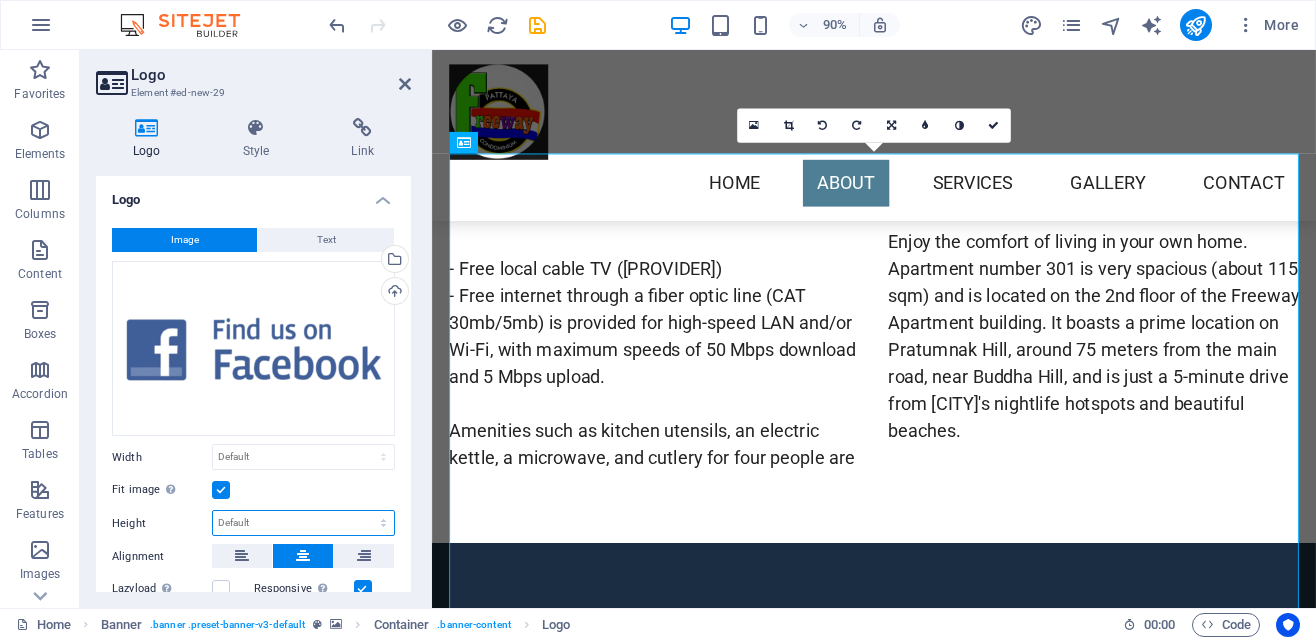 click on "Default auto px" at bounding box center (303, 523) 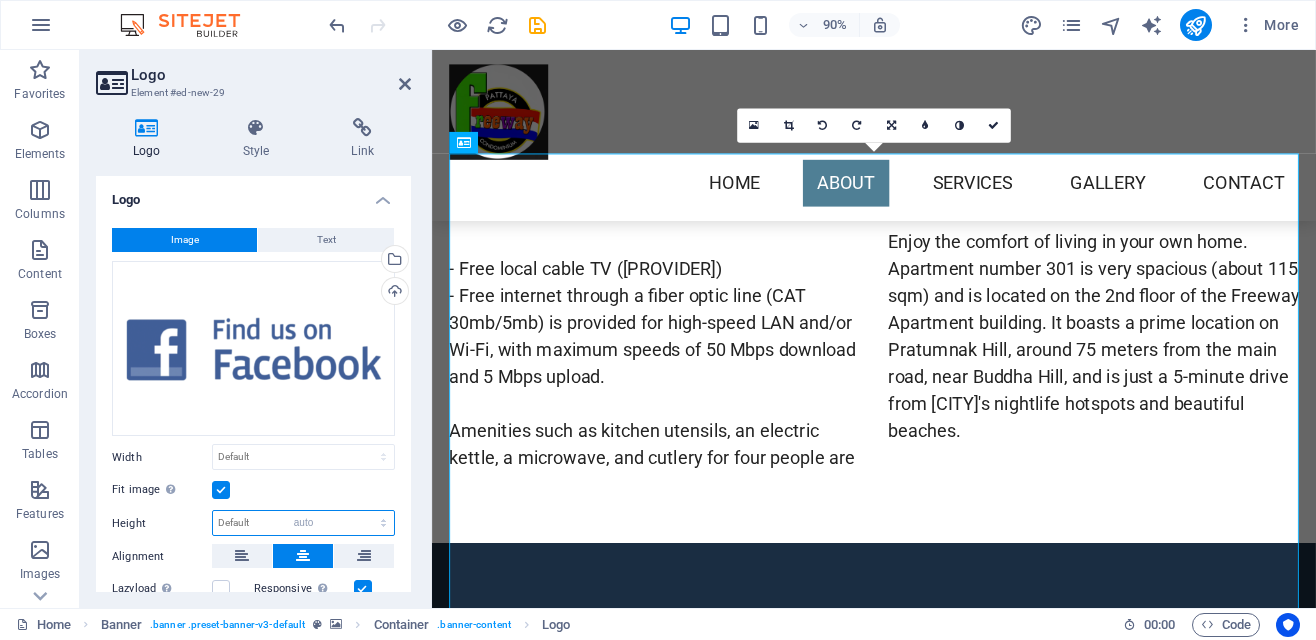 select on "DISABLED_OPTION_VALUE" 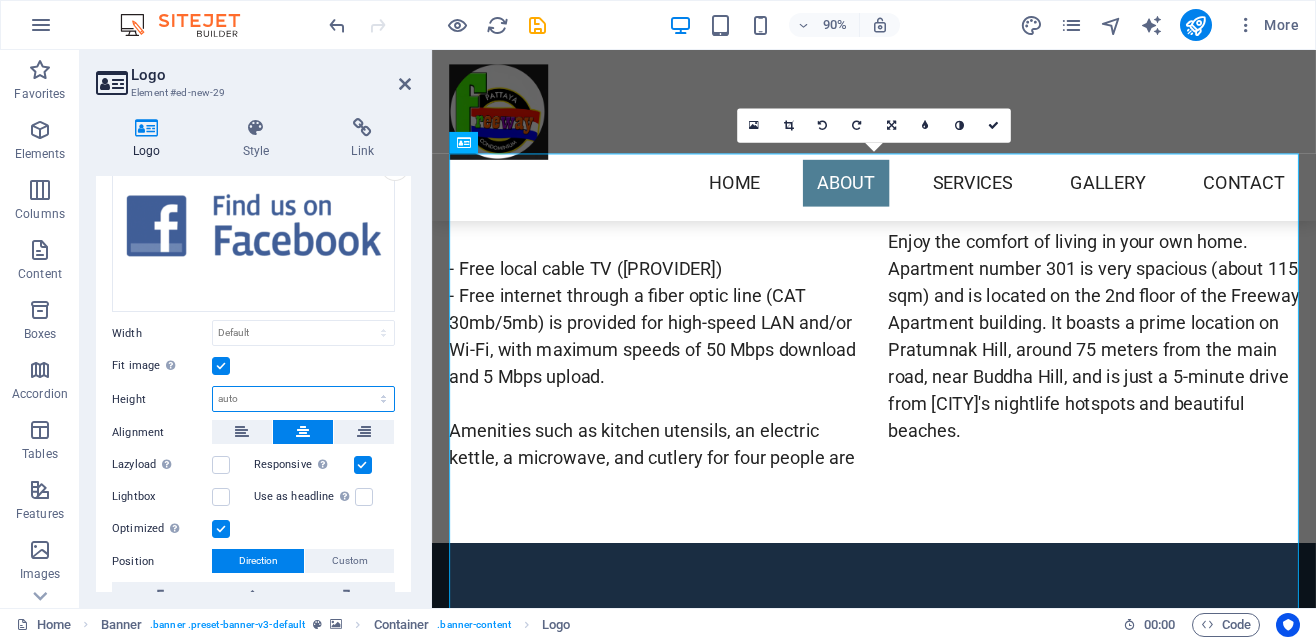 scroll, scrollTop: 0, scrollLeft: 0, axis: both 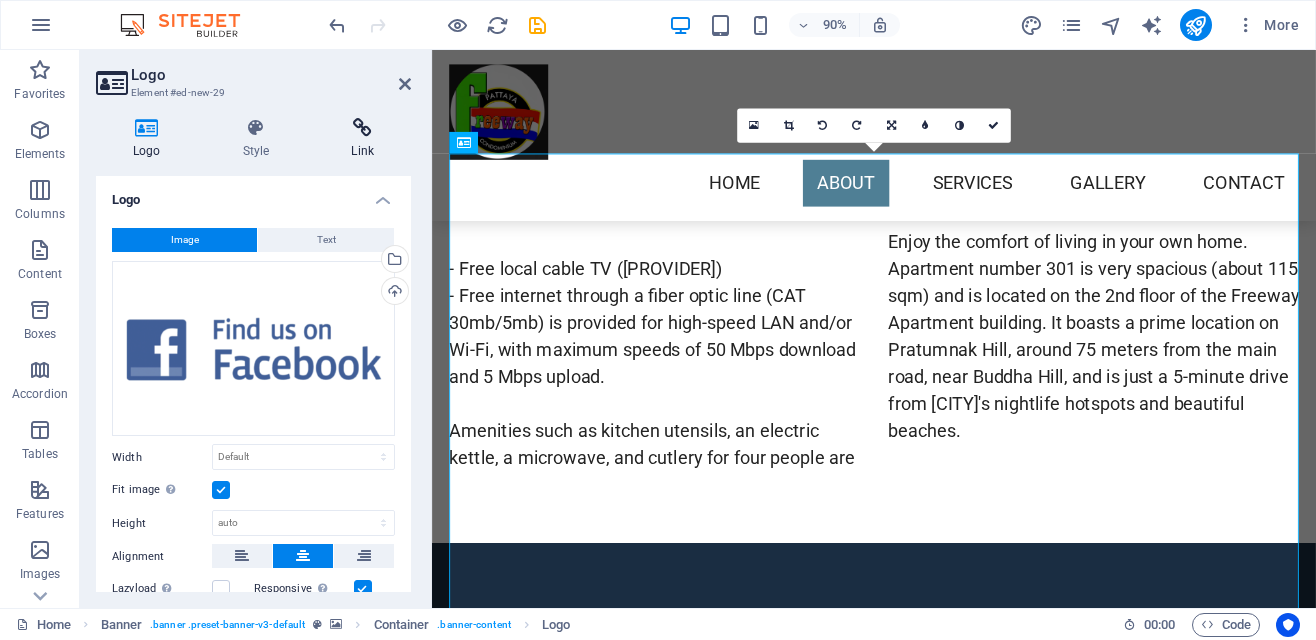 click at bounding box center [362, 128] 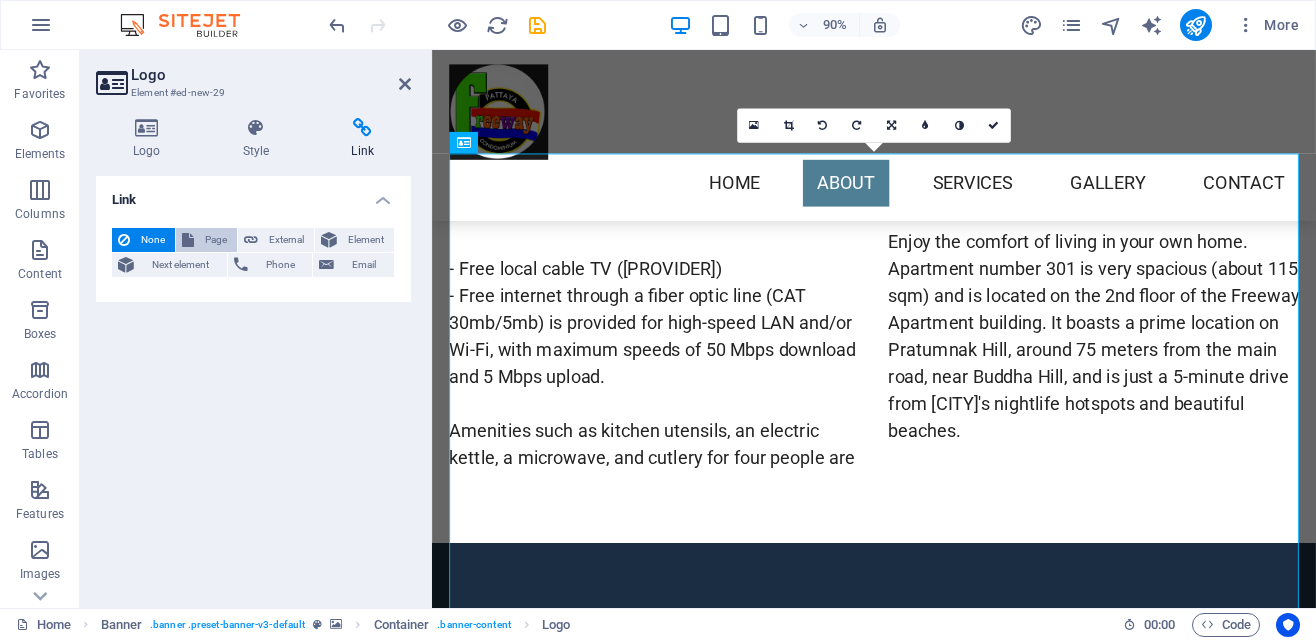 click on "Page" at bounding box center [215, 240] 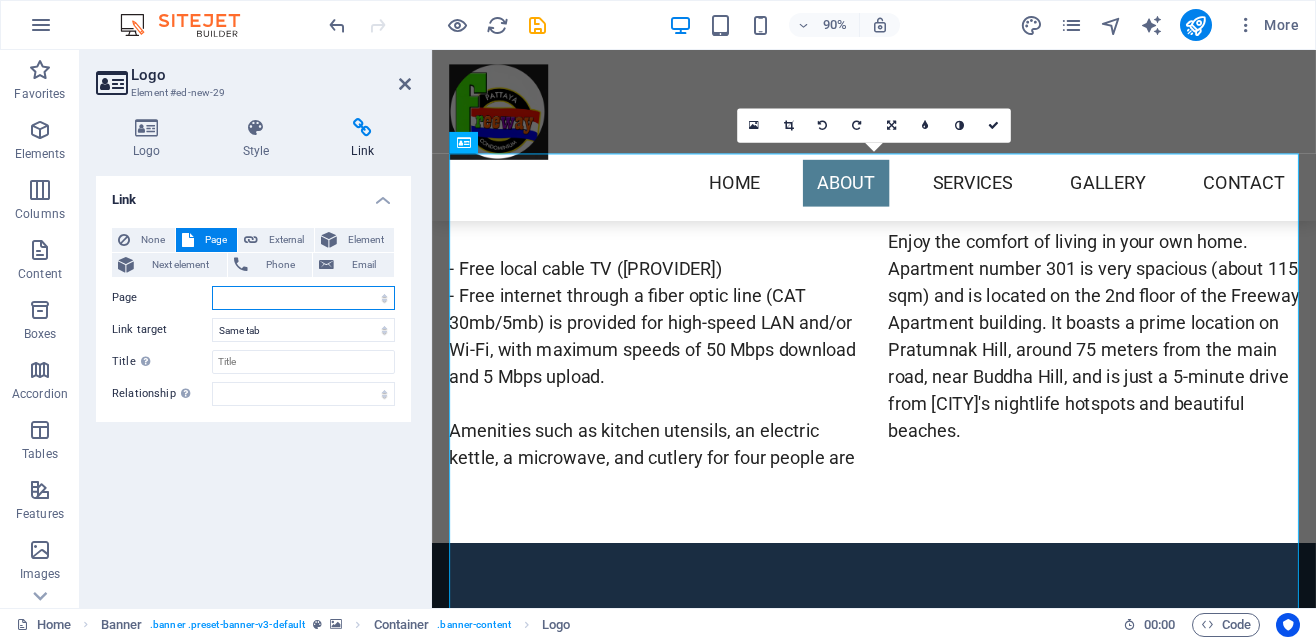 click on "Home Subpage Legal Notice Privacy" at bounding box center [303, 298] 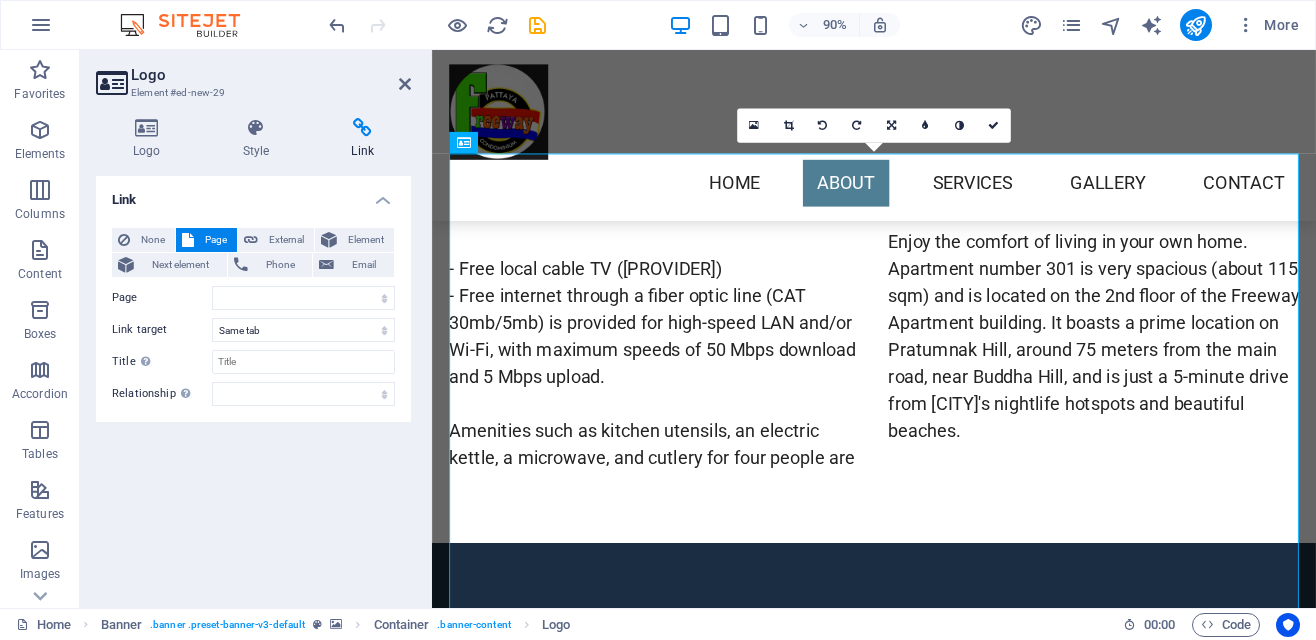 click on "Link None Page External Element Next element Phone Email Page Home Subpage Legal Notice Privacy Element
URL Phone Email Link target New tab Same tab Overlay Title Additional link description, should not be the same as the link text. The title is most often shown as a tooltip text when the mouse moves over the element. Leave empty if uncertain. Relationship Sets the  relationship of this link to the link target . For example, the value "nofollow" instructs search engines not to follow the link. Can be left empty. alternate author bookmark external help license next nofollow noreferrer noopener prev search tag" at bounding box center (253, 384) 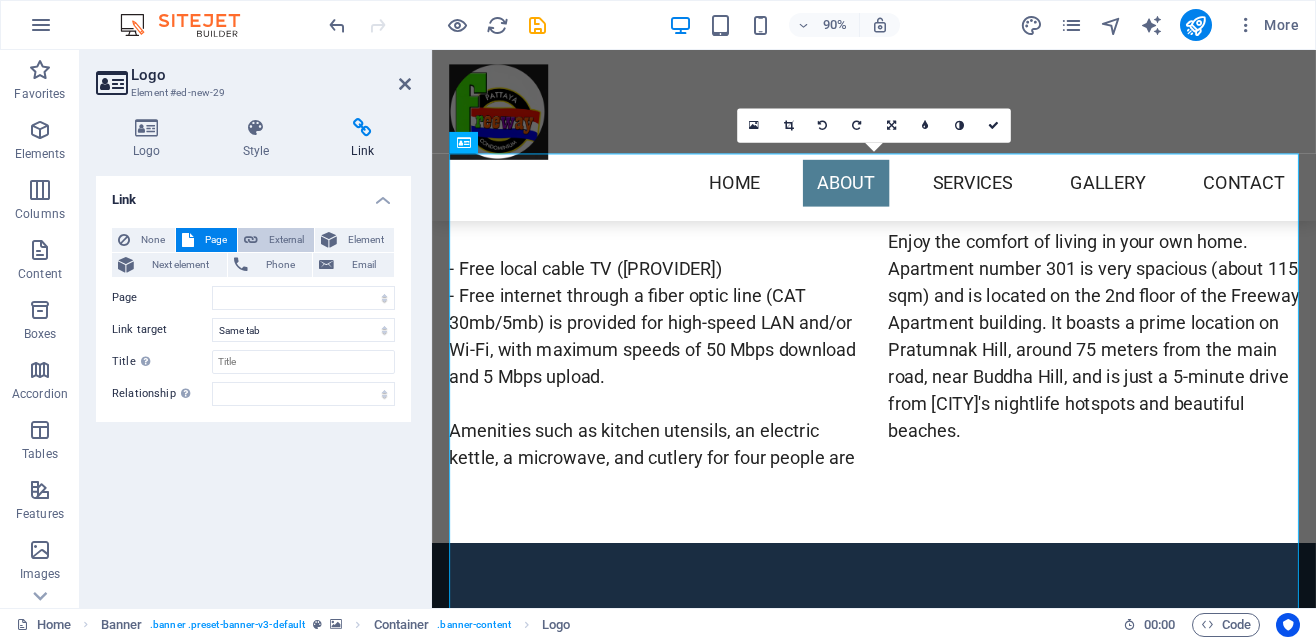 click on "External" at bounding box center [286, 240] 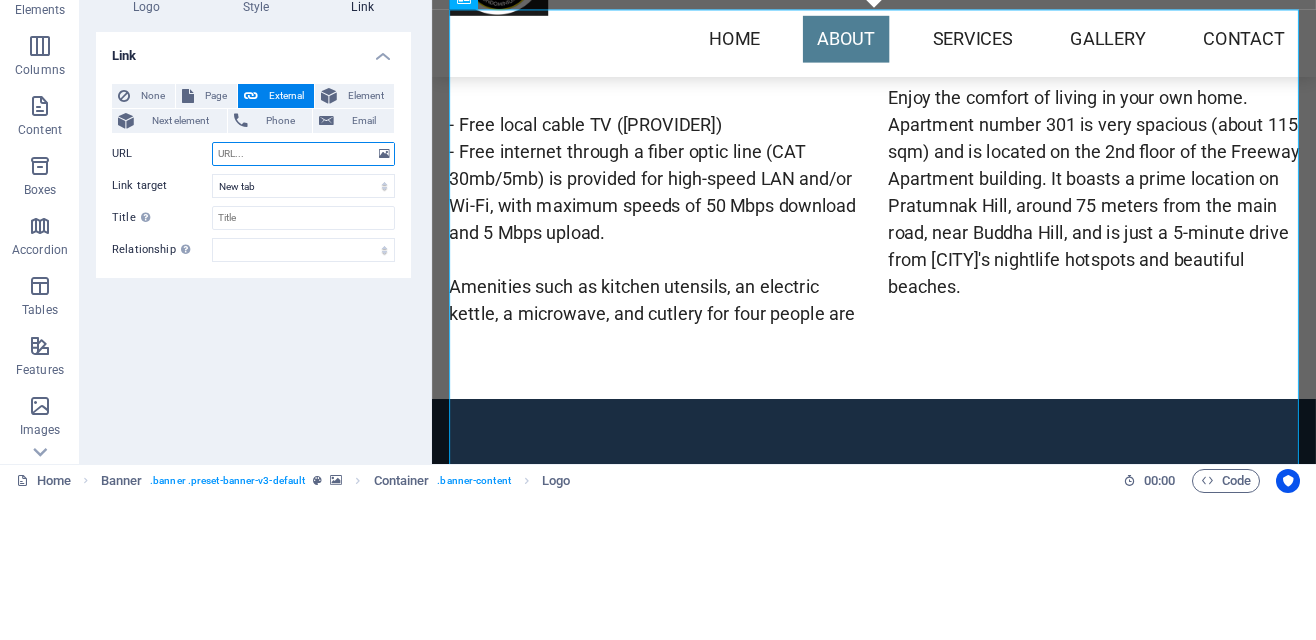 type on "Freeway Apartments- Chivit Sai https://g.page/r/CU1USH85zr6UEBM/review" 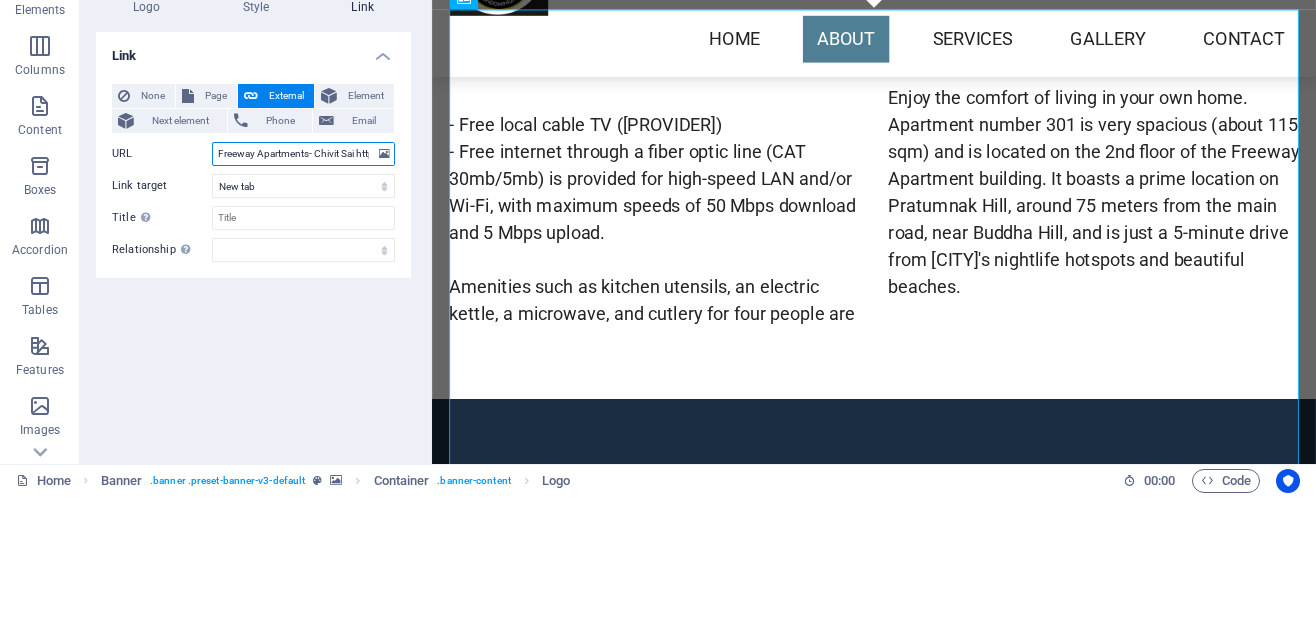 scroll, scrollTop: 0, scrollLeft: 187, axis: horizontal 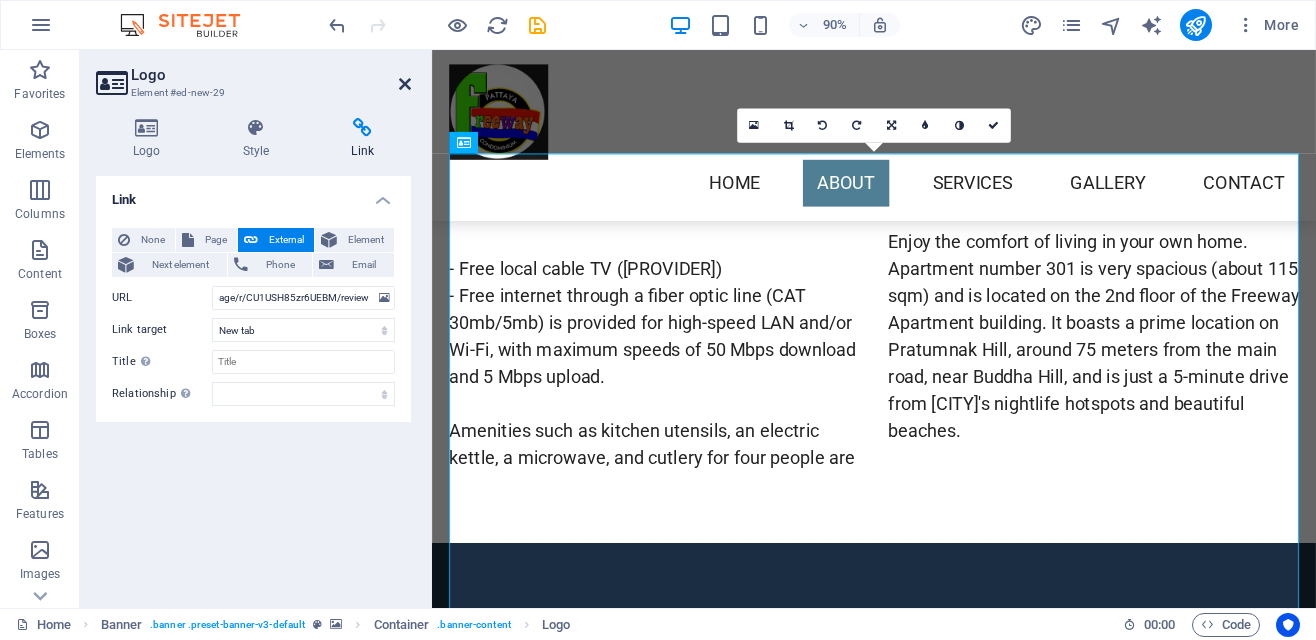 click at bounding box center [405, 84] 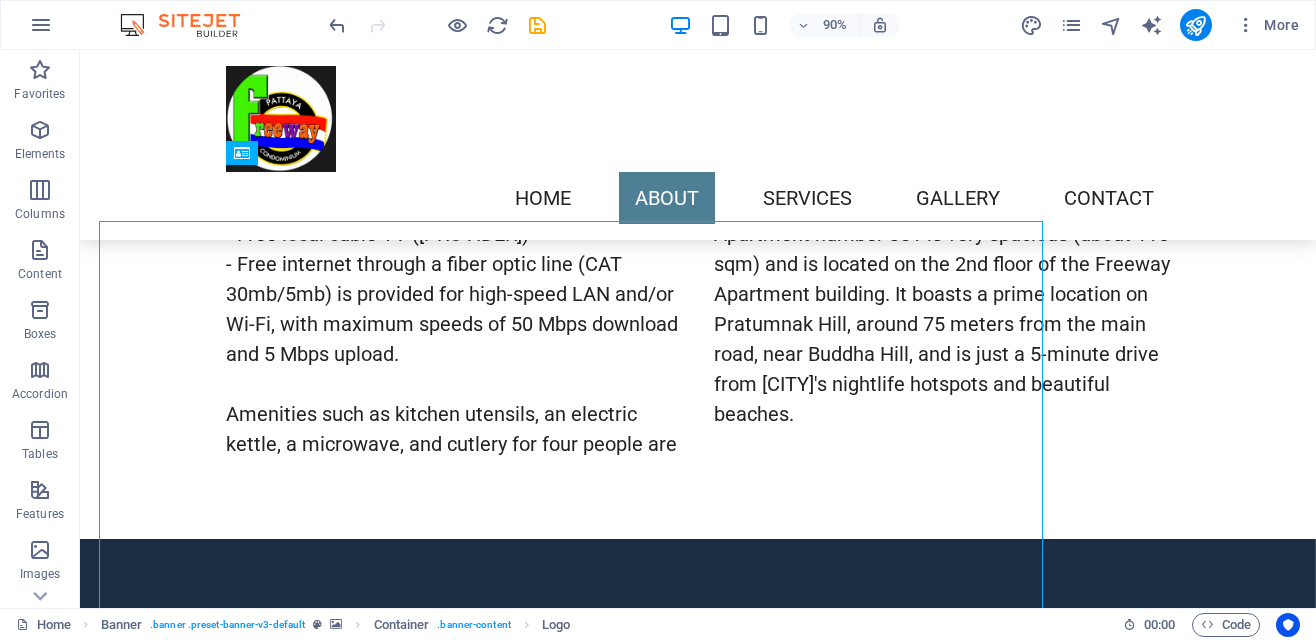 scroll, scrollTop: 1790, scrollLeft: 0, axis: vertical 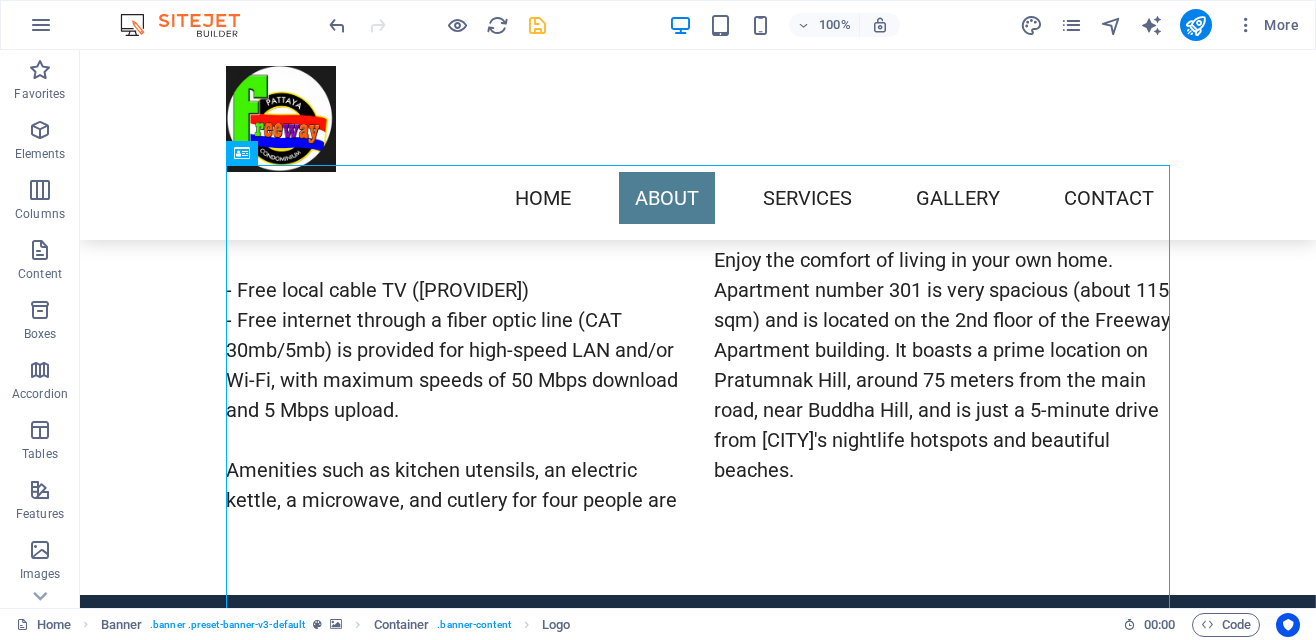 click at bounding box center [537, 25] 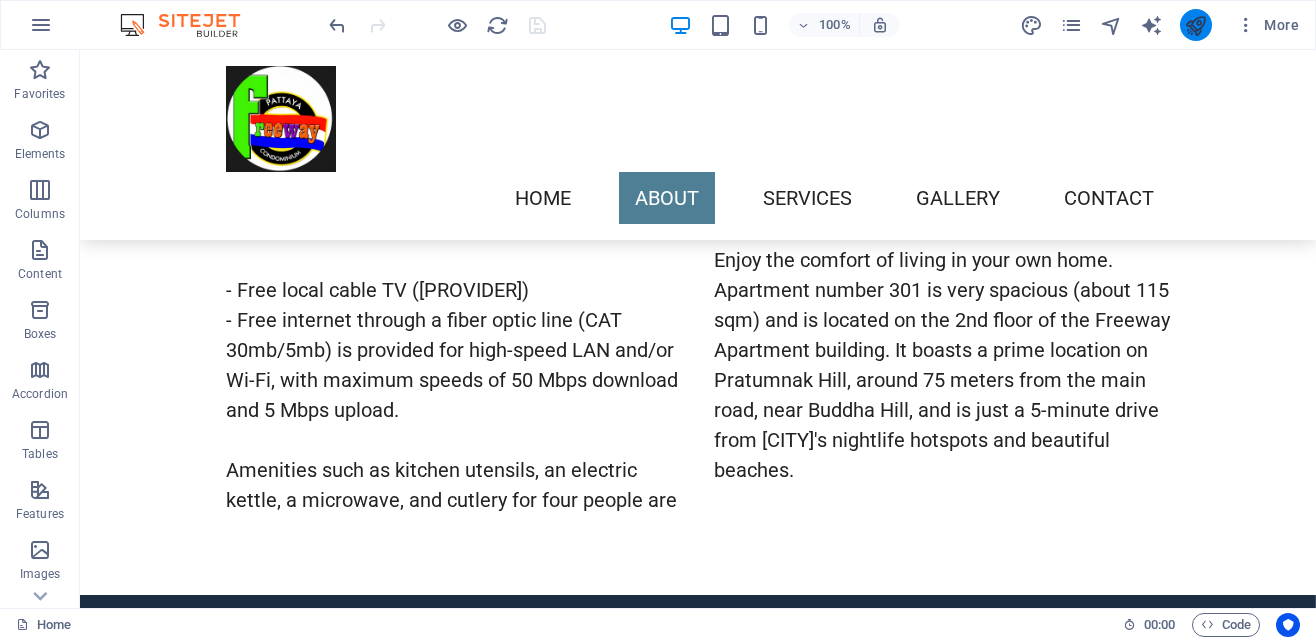click at bounding box center [1195, 25] 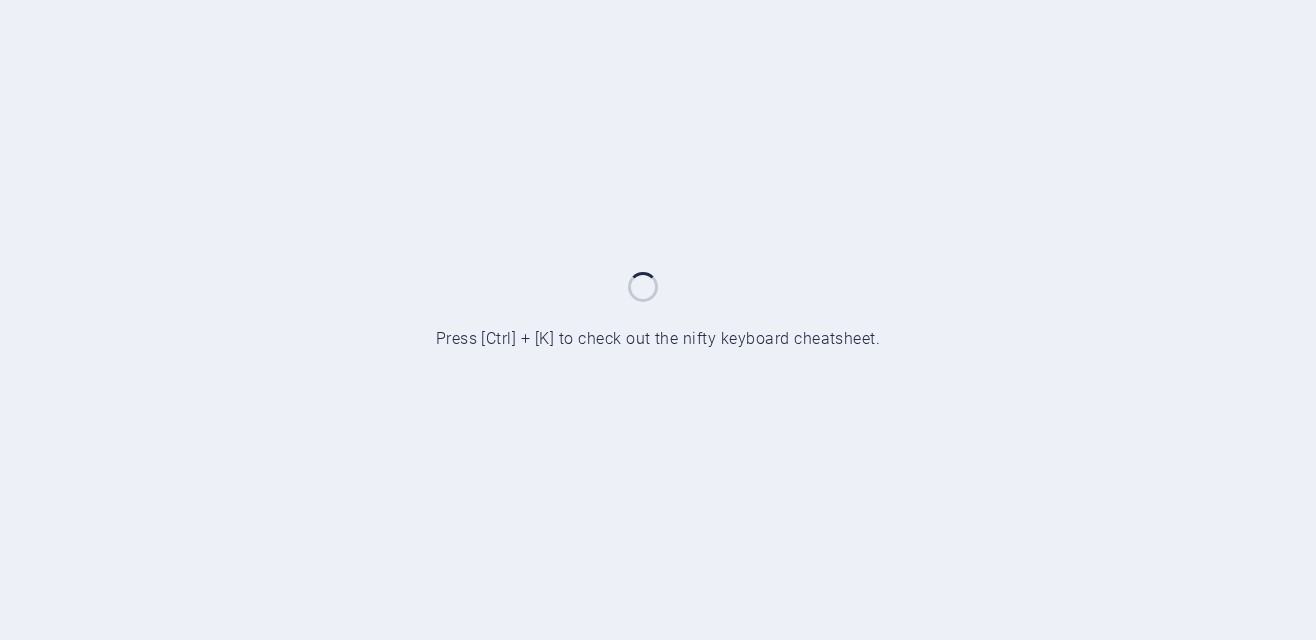 scroll, scrollTop: 0, scrollLeft: 0, axis: both 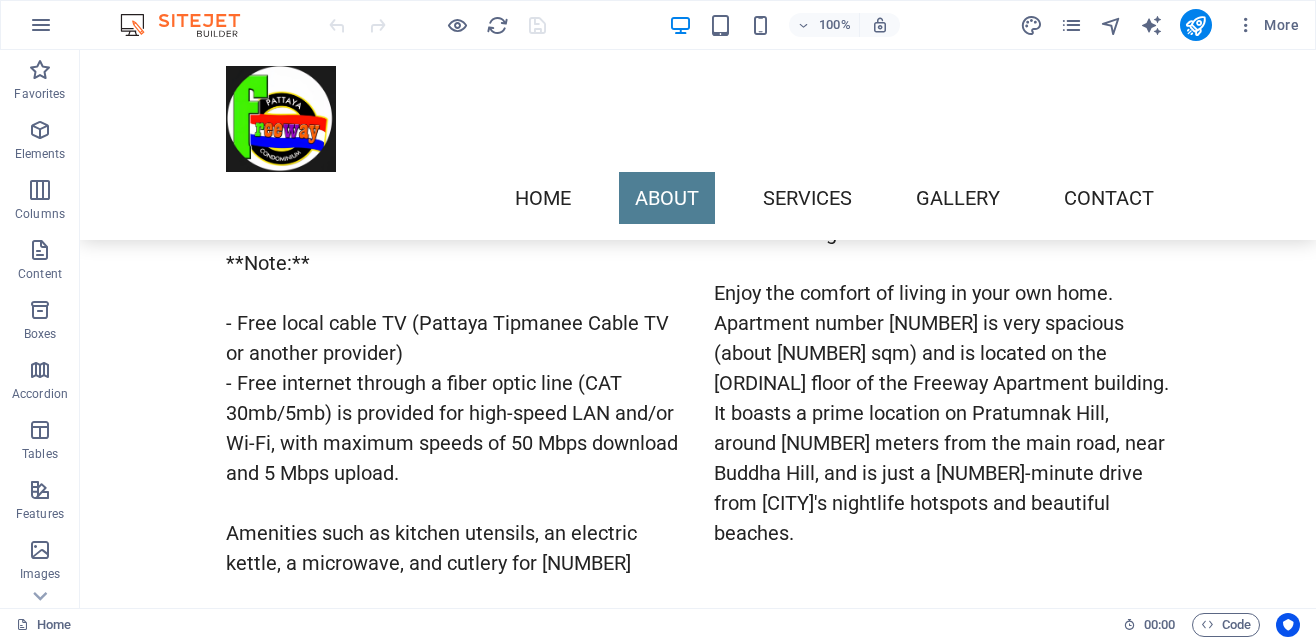 click at bounding box center (698, 1795) 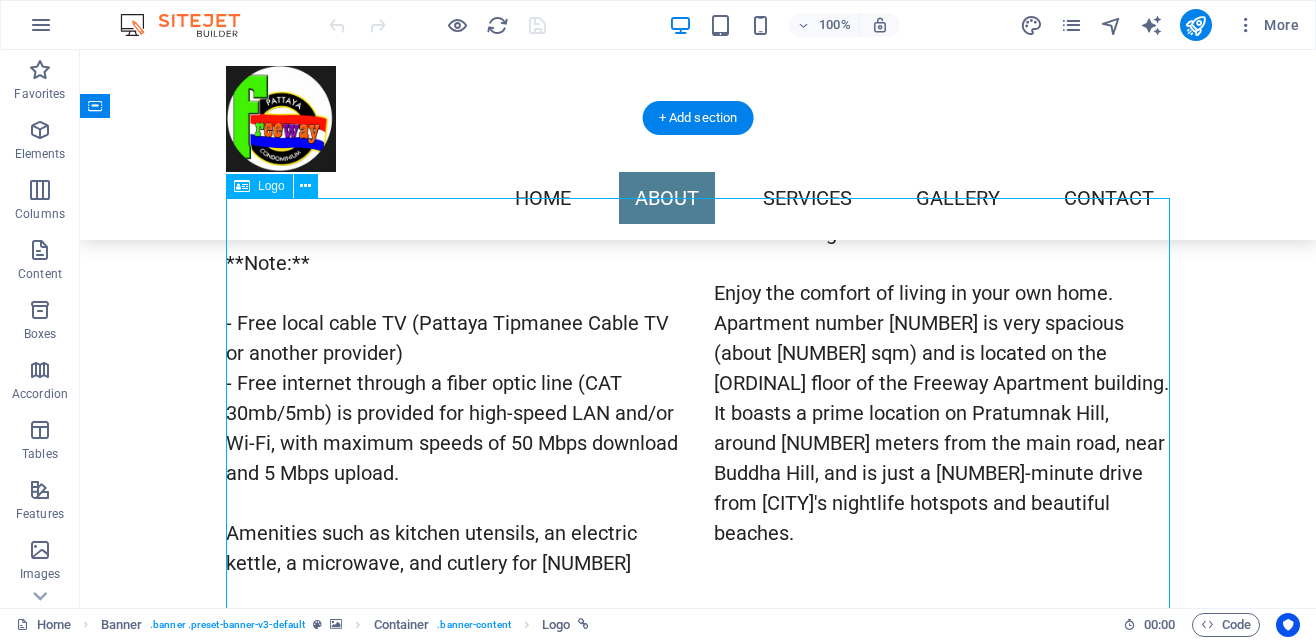 click on "Home About Services Gallery Contact" at bounding box center [698, 145] 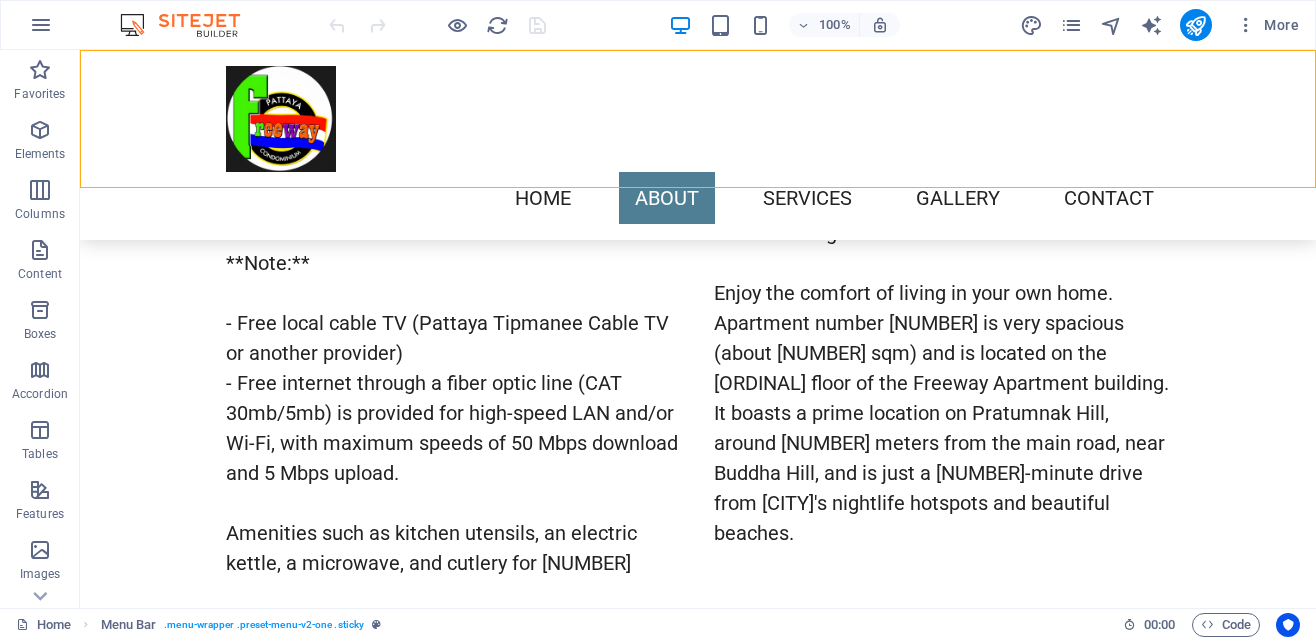click at bounding box center [698, 1795] 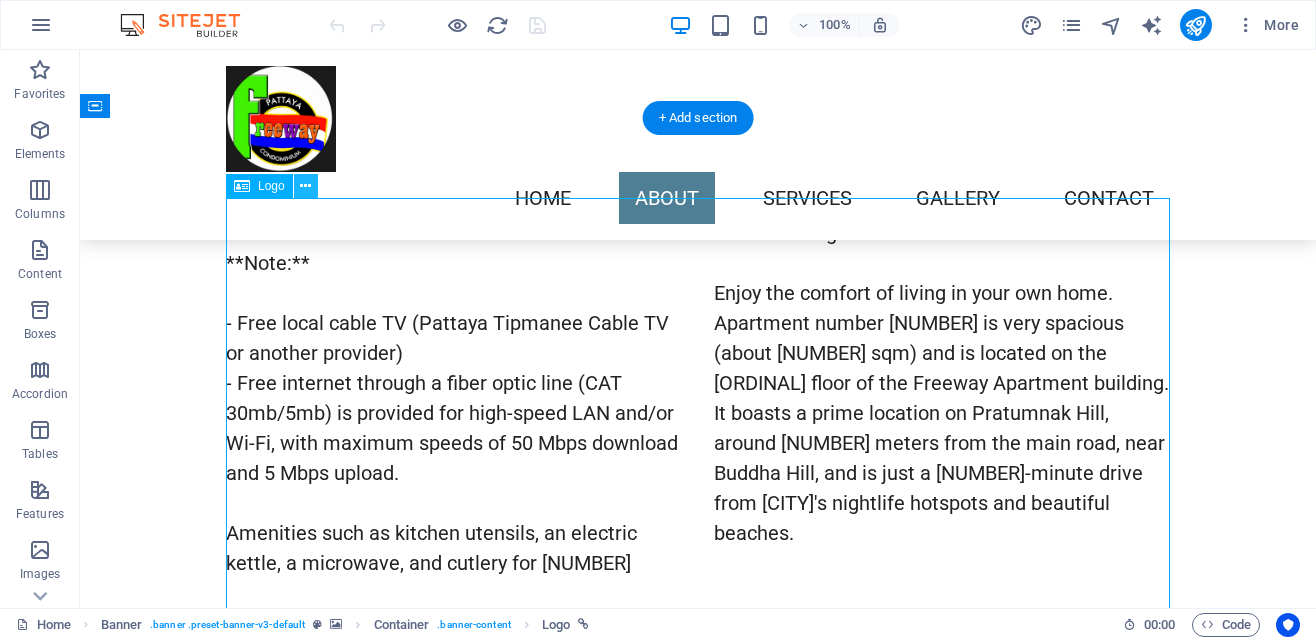 click at bounding box center (305, 186) 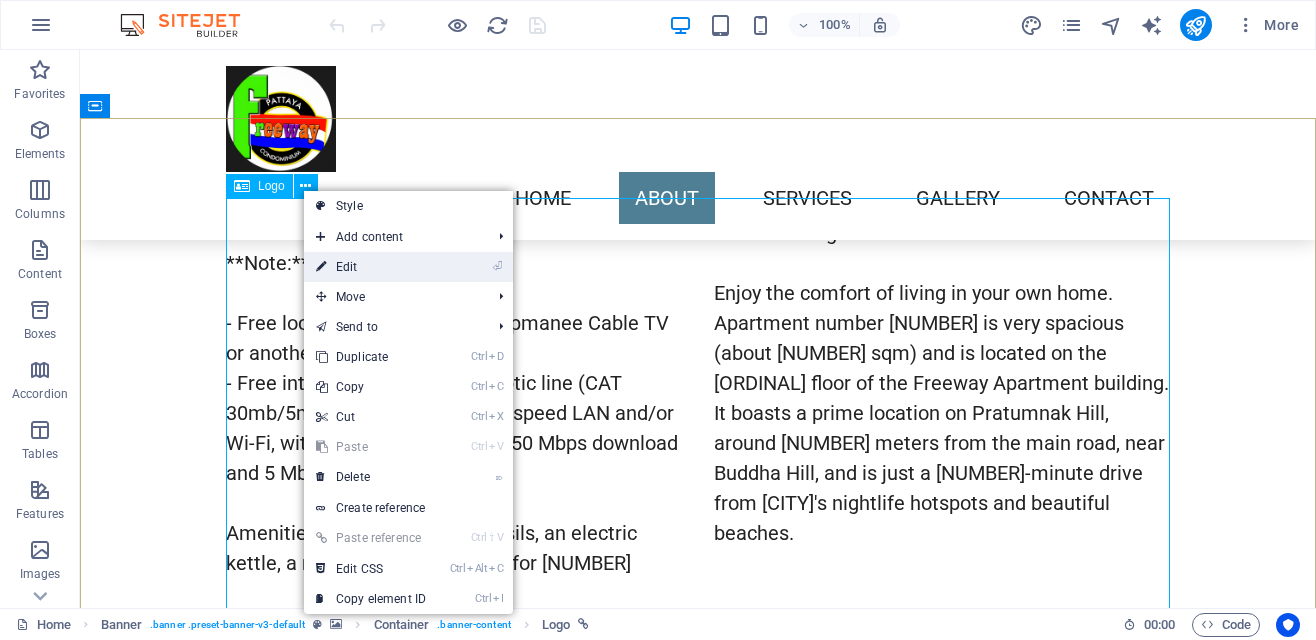 click on "⏎  Edit" at bounding box center [371, 267] 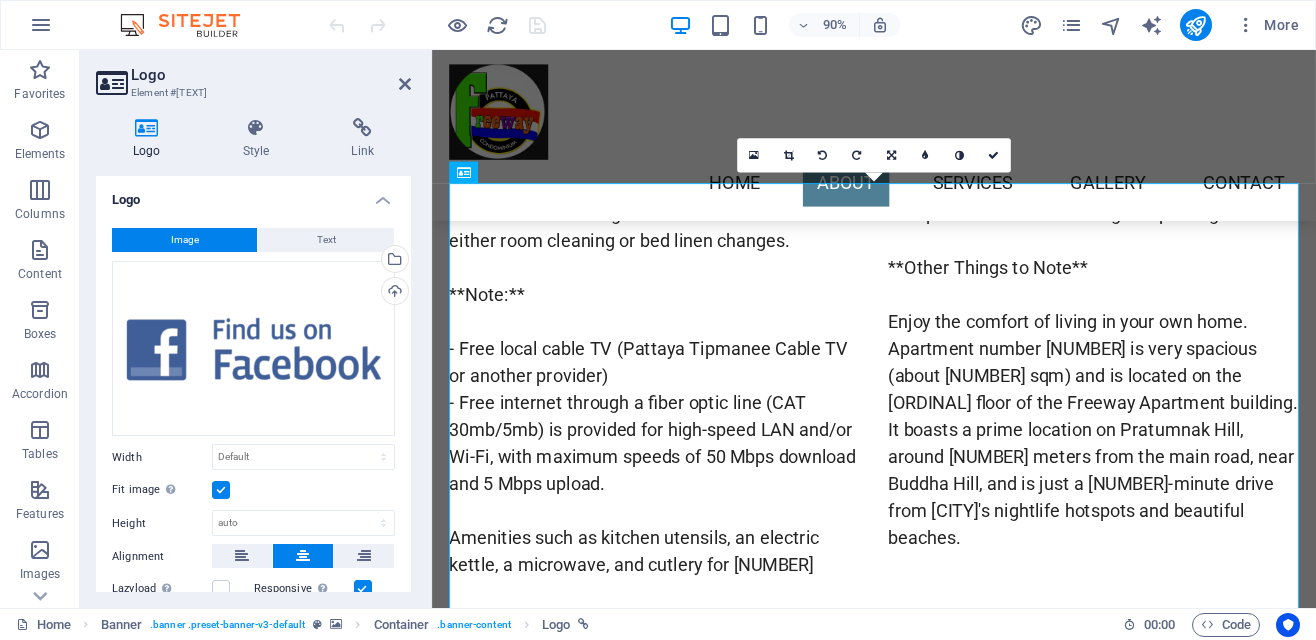 scroll, scrollTop: 1813, scrollLeft: 0, axis: vertical 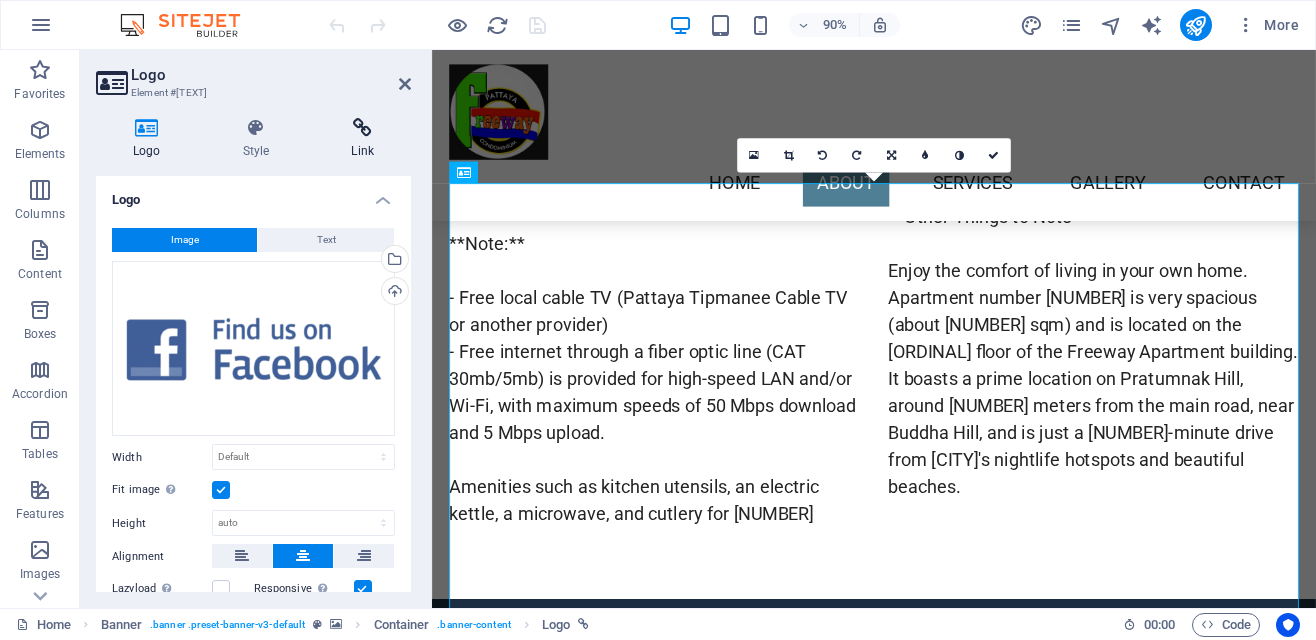 click at bounding box center (362, 128) 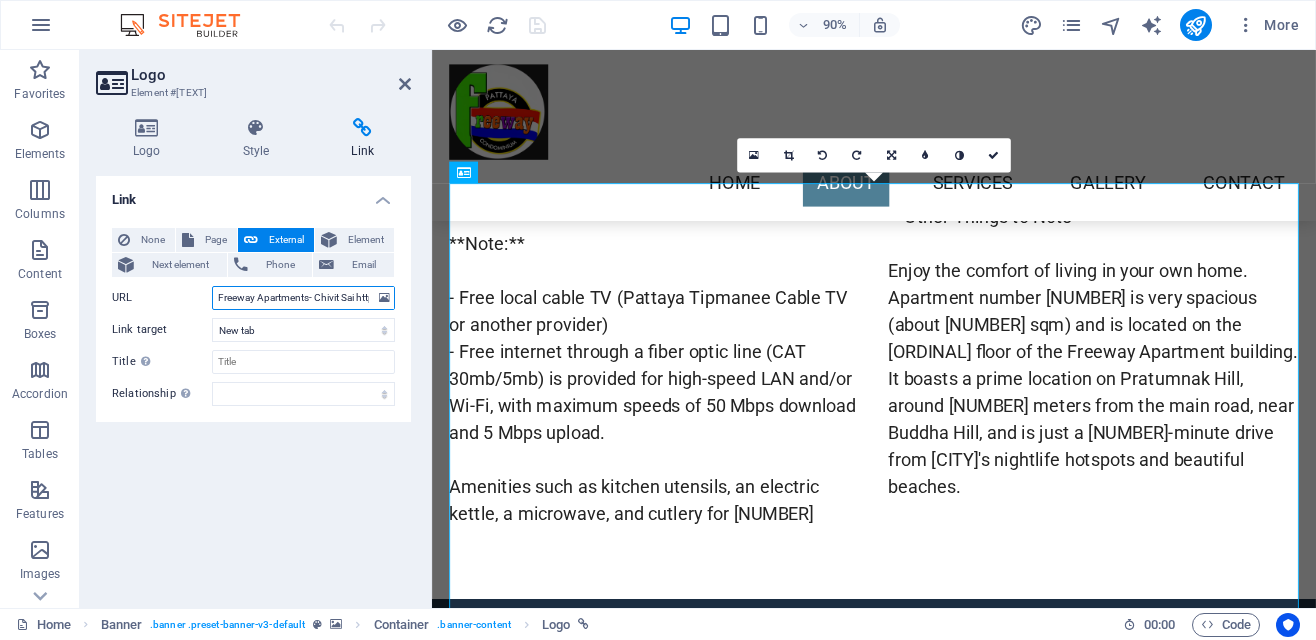 click on "Freeway Apartments- Chivit Sai https://g.page/r/CU1USH85zr6UEBM/review" at bounding box center [303, 298] 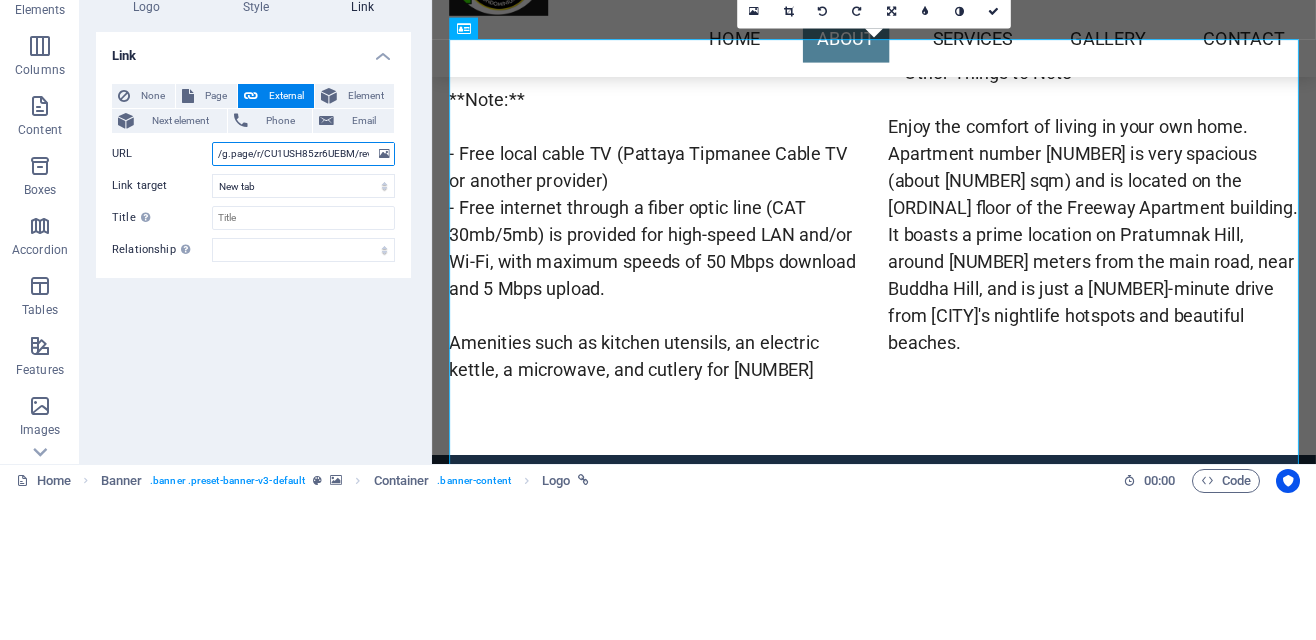 type on "g.page/r/CU1USH85zr6UEBM/review" 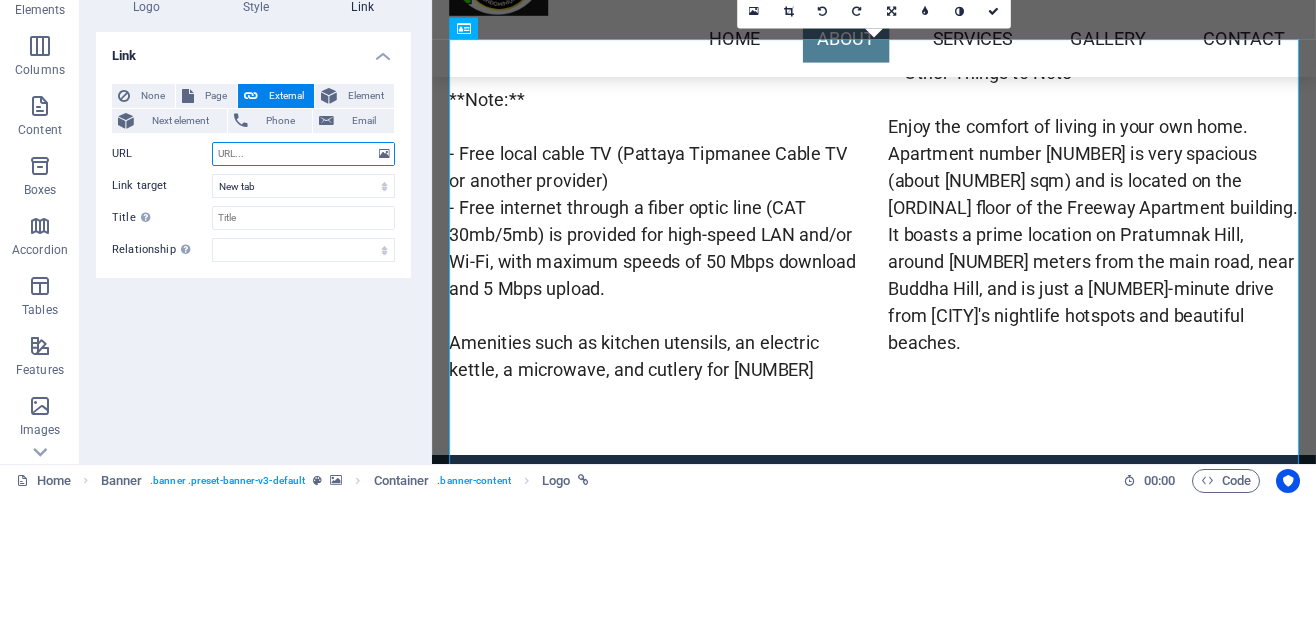 click on "URL" at bounding box center [303, 298] 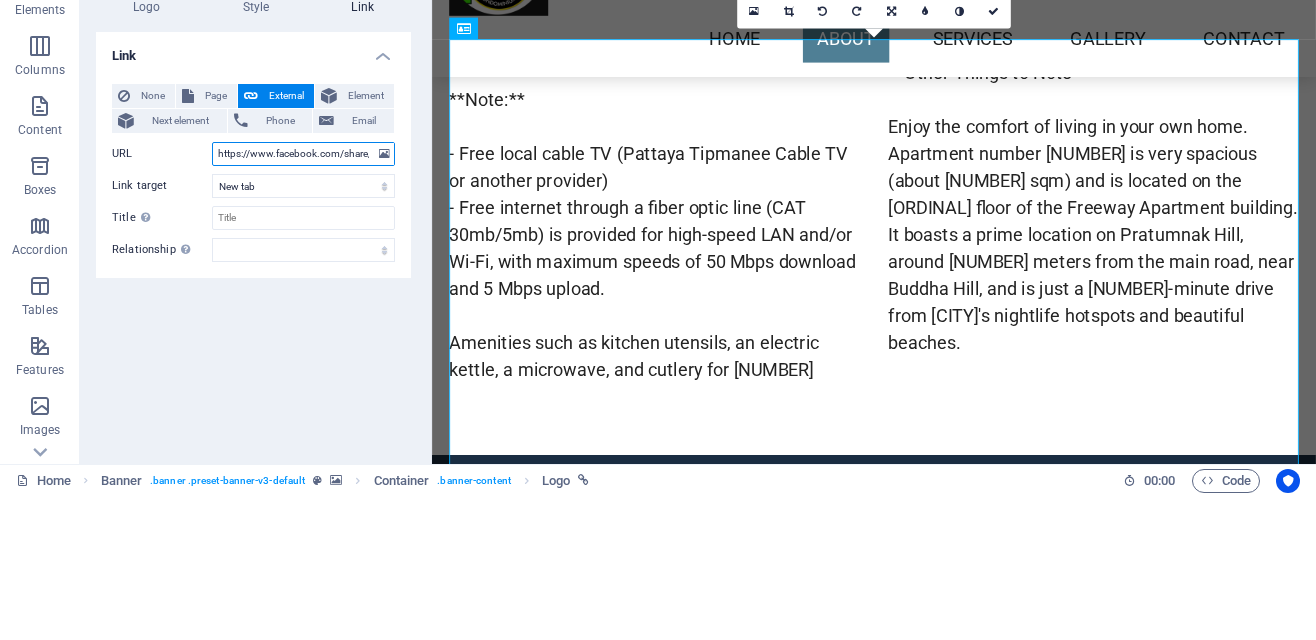scroll, scrollTop: 0, scrollLeft: 62, axis: horizontal 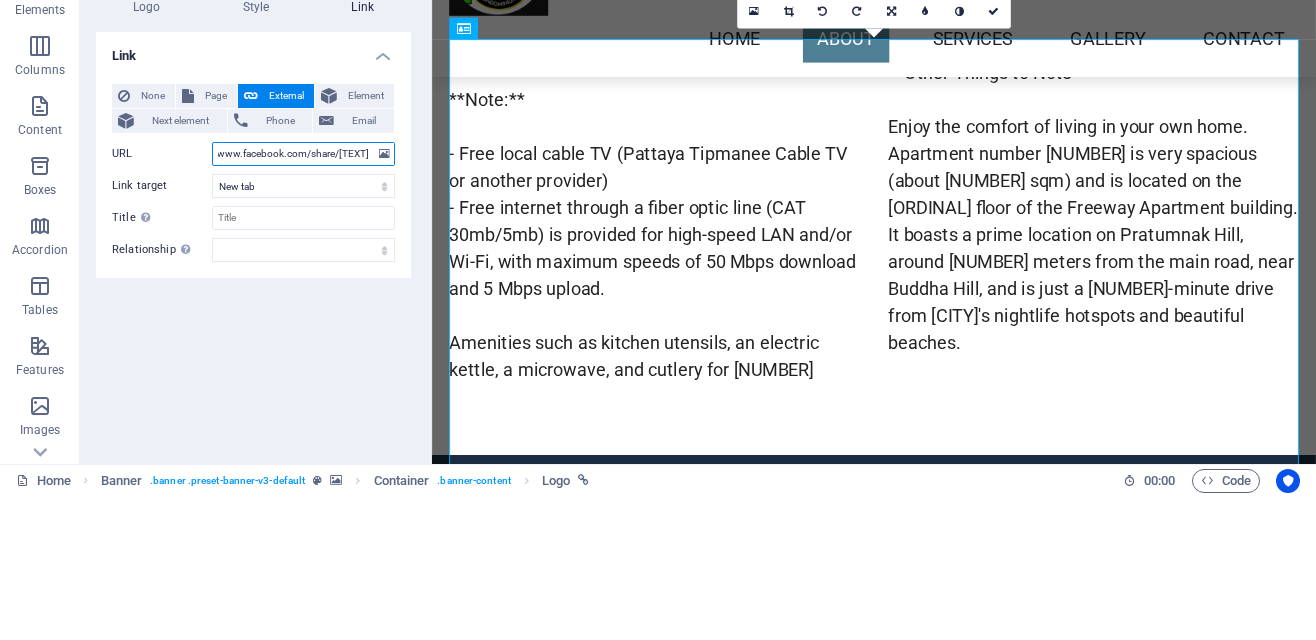 type on "https://www.facebook.com/share/[TEXT]" 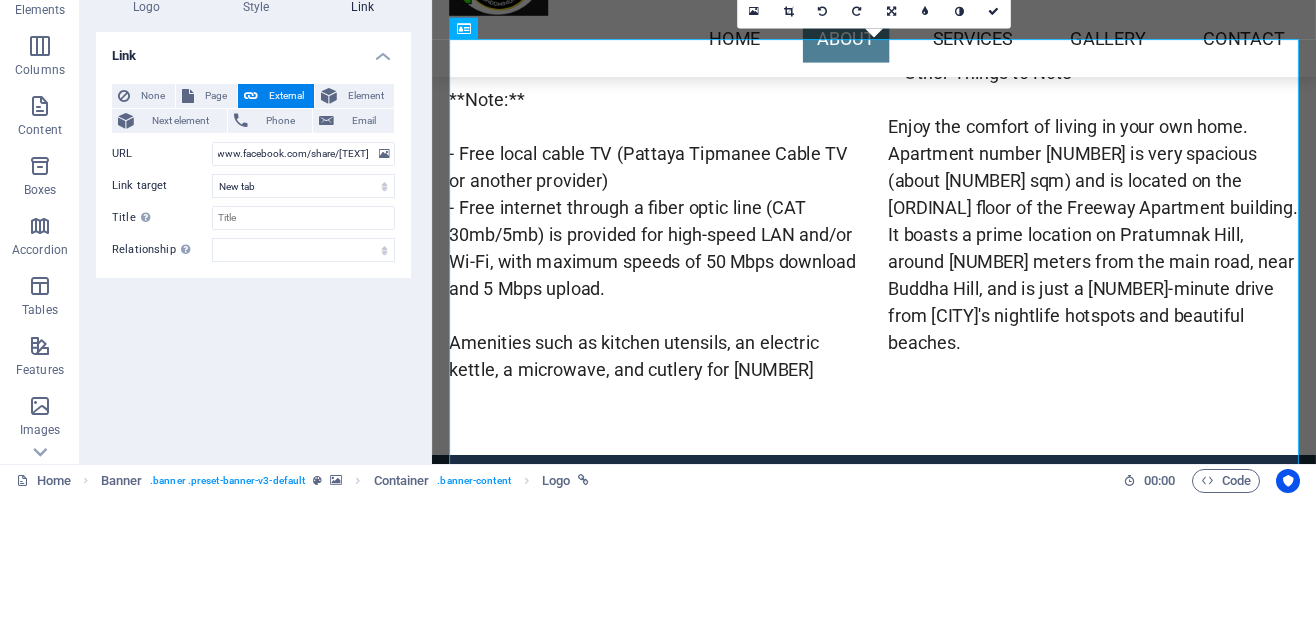 click on "Link None Page External Element Next element Phone Email Page Home Subpage Legal Notice Privacy Element
URL https://www.facebook.com/share/[TEXT] Phone Email Link target New tab Same tab Overlay Title Additional link description, should not be the same as the link text. The title is most often shown as a tooltip text when the mouse moves over the element. Leave empty if uncertain. Relationship Sets the  relationship of this link to the link target . For example, the value "nofollow" instructs search engines not to follow the link. Can be left empty. alternate author bookmark external help license next nofollow noreferrer noopener prev search tag" at bounding box center (253, 384) 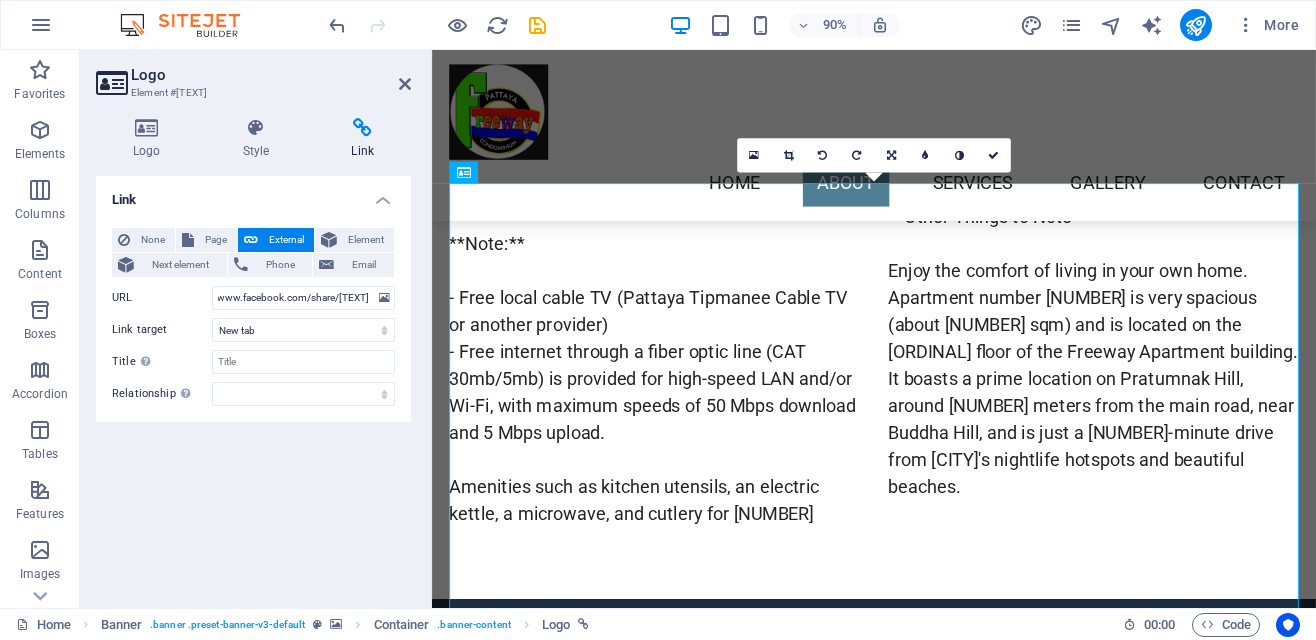 scroll, scrollTop: 0, scrollLeft: 0, axis: both 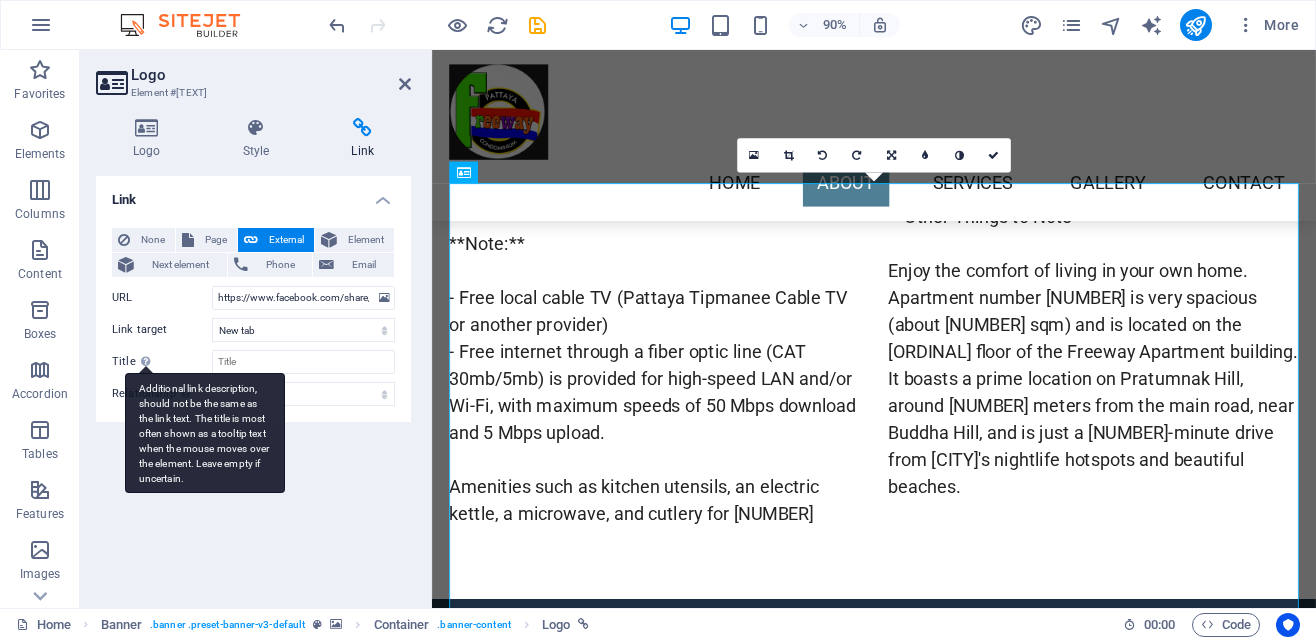 click on "Additional link description, should not be the same as the link text. The title is most often shown as a tooltip text when the mouse moves over the element. Leave empty if uncertain." at bounding box center (205, 433) 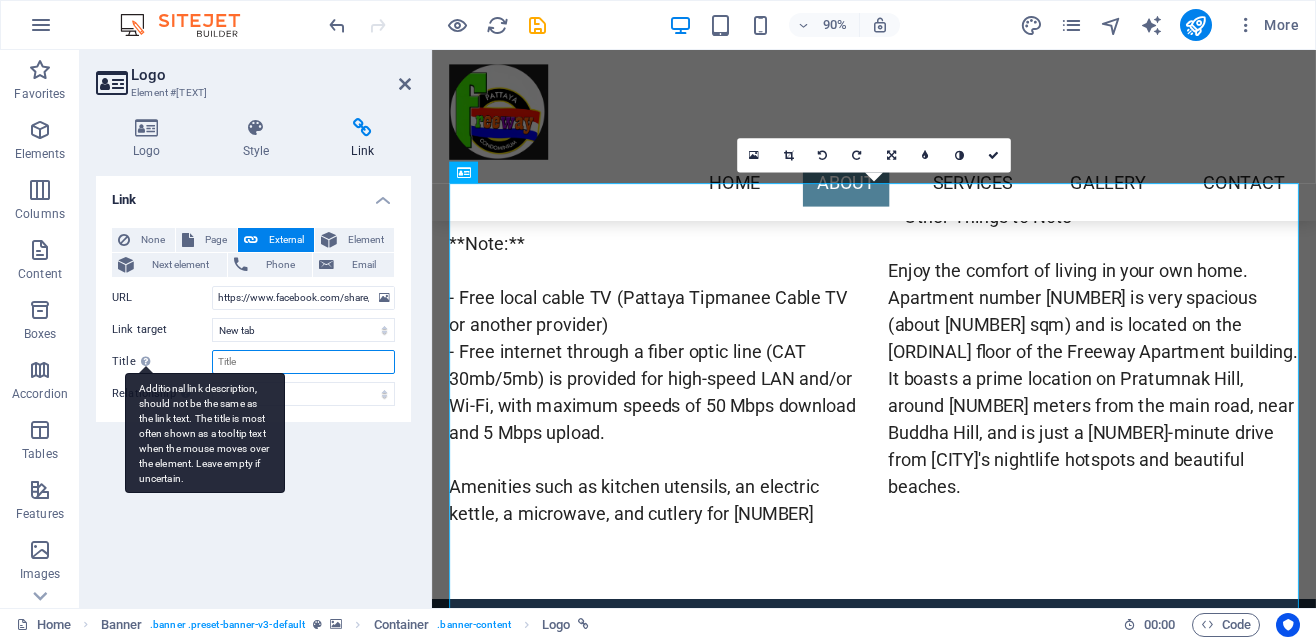 click on "Title Additional link description, should not be the same as the link text. The title is most often shown as a tooltip text when the mouse moves over the element. Leave empty if uncertain." at bounding box center (303, 362) 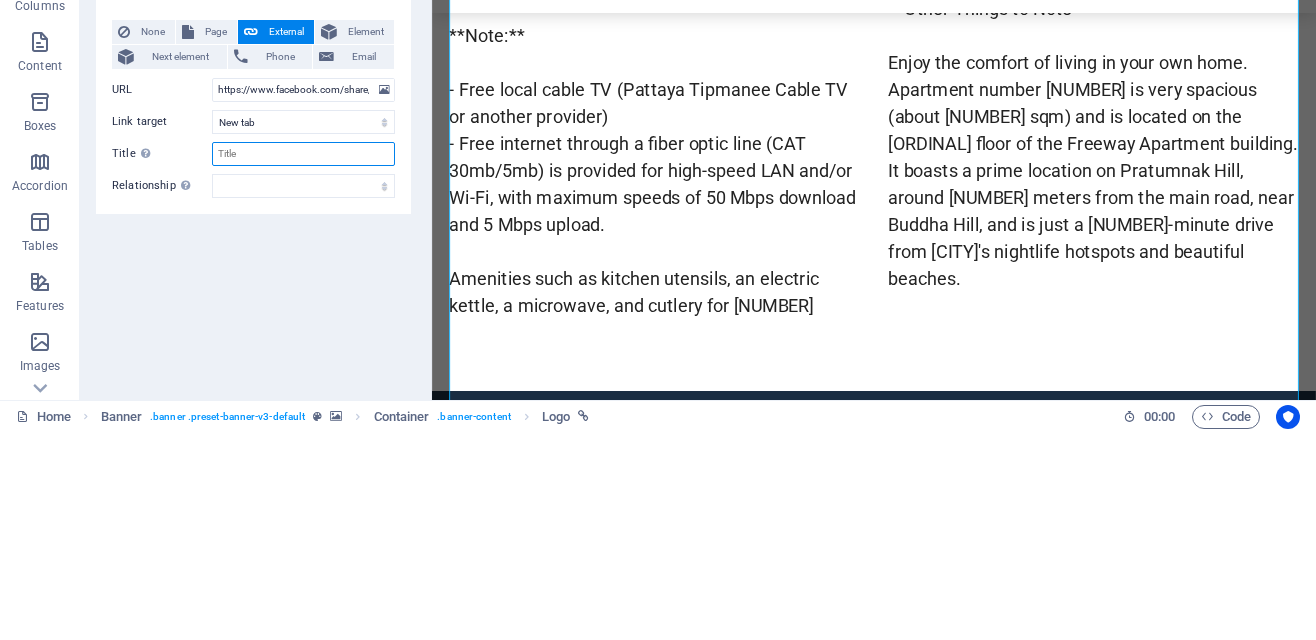 click on "Title Additional link description, should not be the same as the link text. The title is most often shown as a tooltip text when the mouse moves over the element. Leave empty if uncertain." at bounding box center [303, 362] 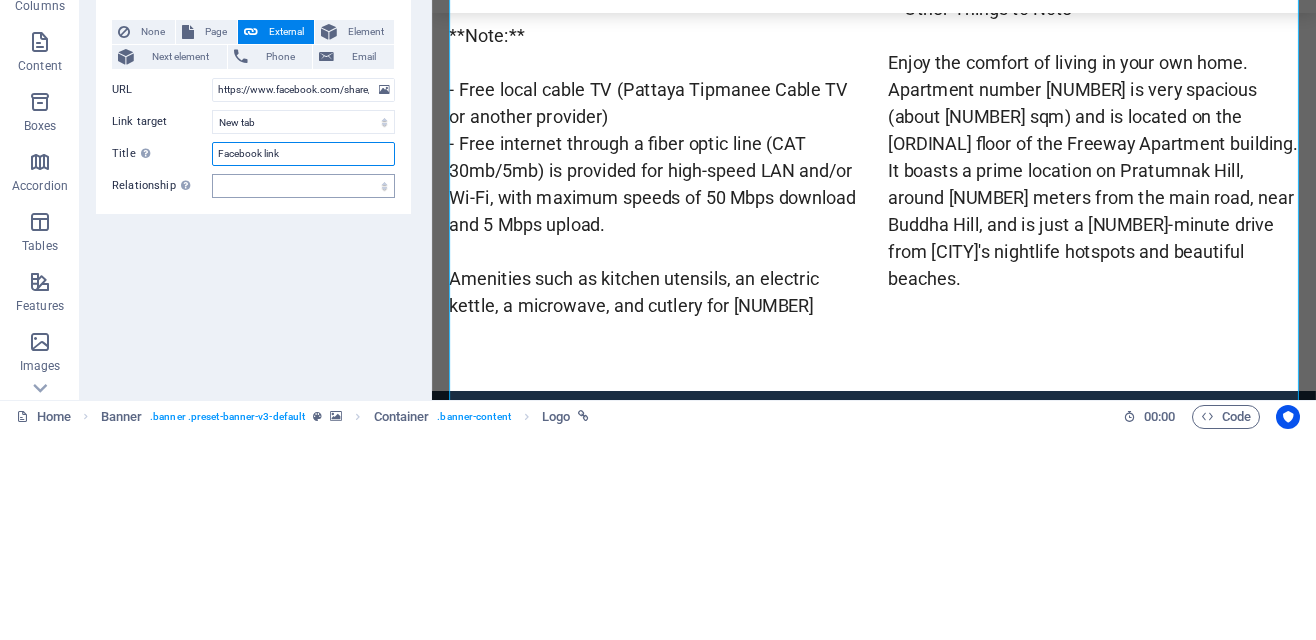 type on "Facebook link" 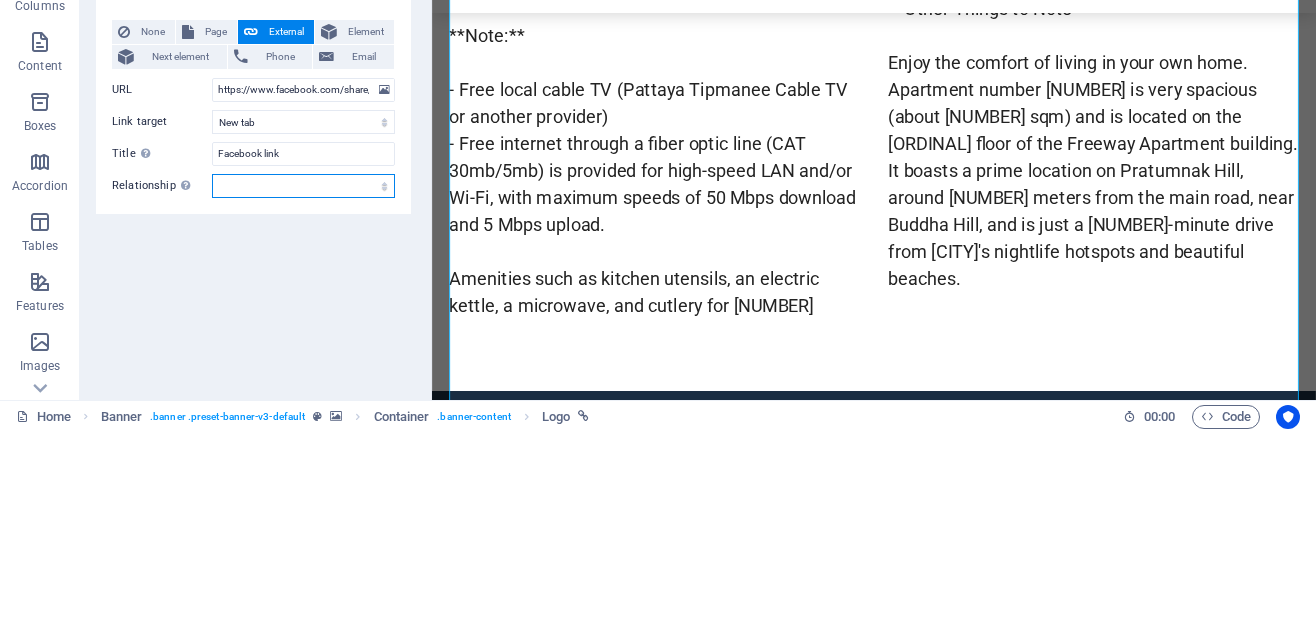 click on "alternate author bookmark external help license next nofollow noreferrer noopener prev search tag" at bounding box center [303, 394] 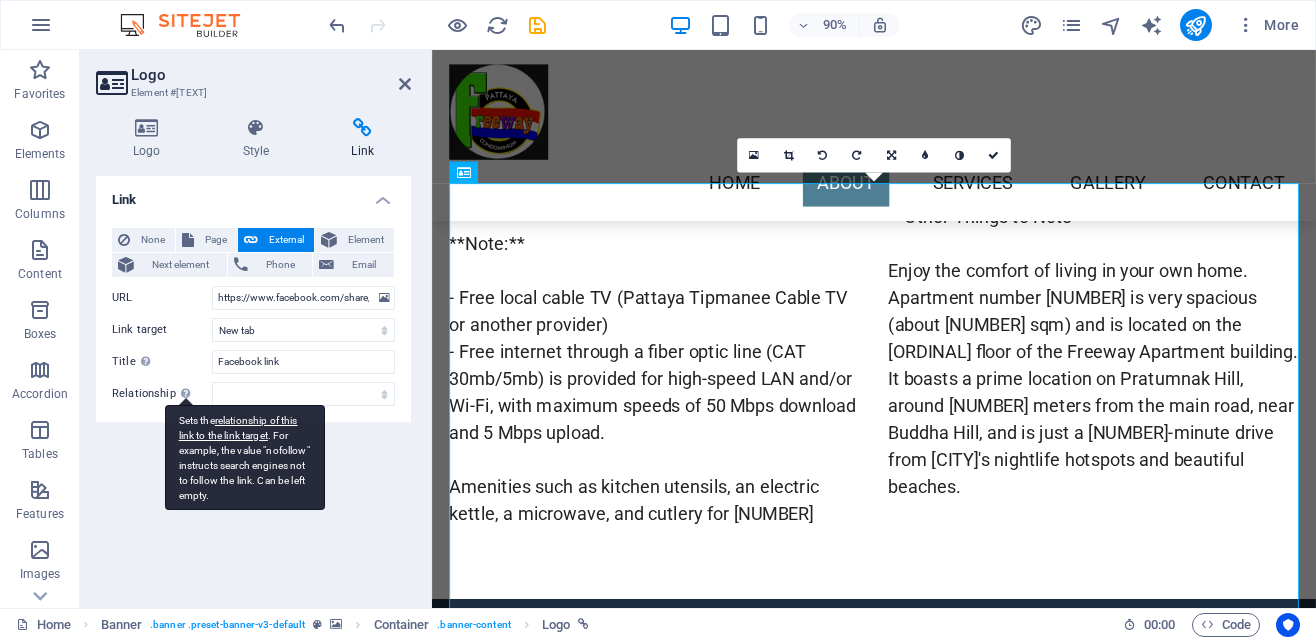 click on "Sets the  relationship of this link to the link target . For example, the value "nofollow" instructs search engines not to follow the link. Can be left empty." at bounding box center (245, 457) 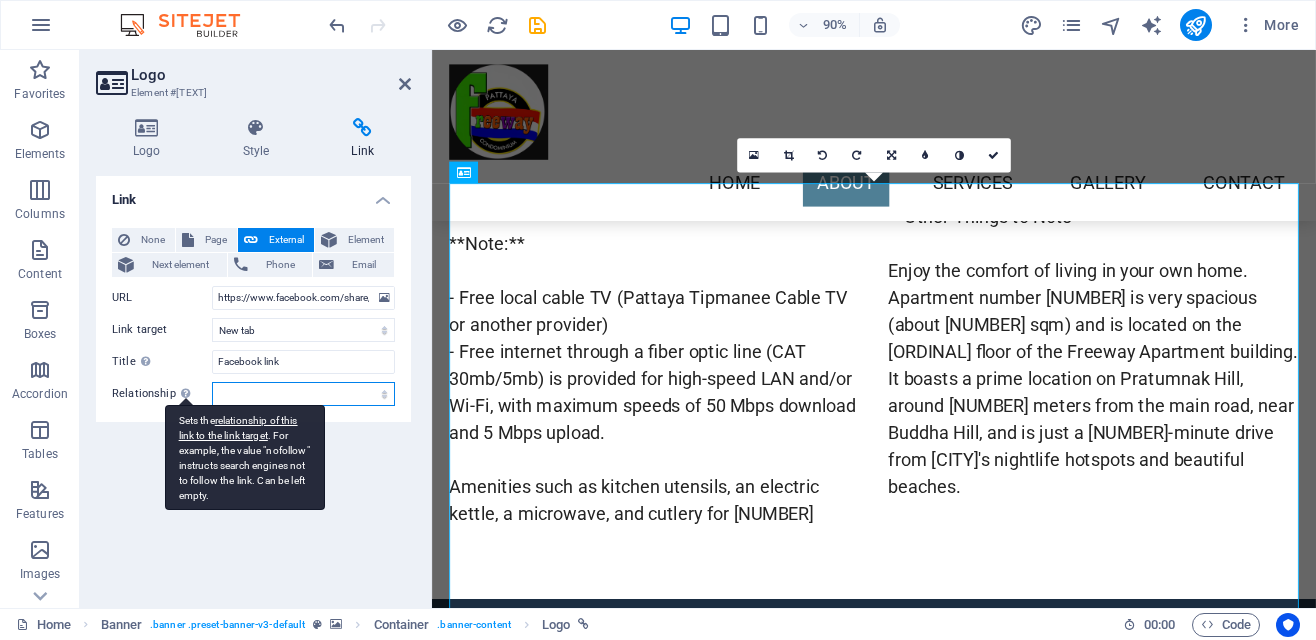click on "alternate author bookmark external help license next nofollow noreferrer noopener prev search tag" at bounding box center (303, 394) 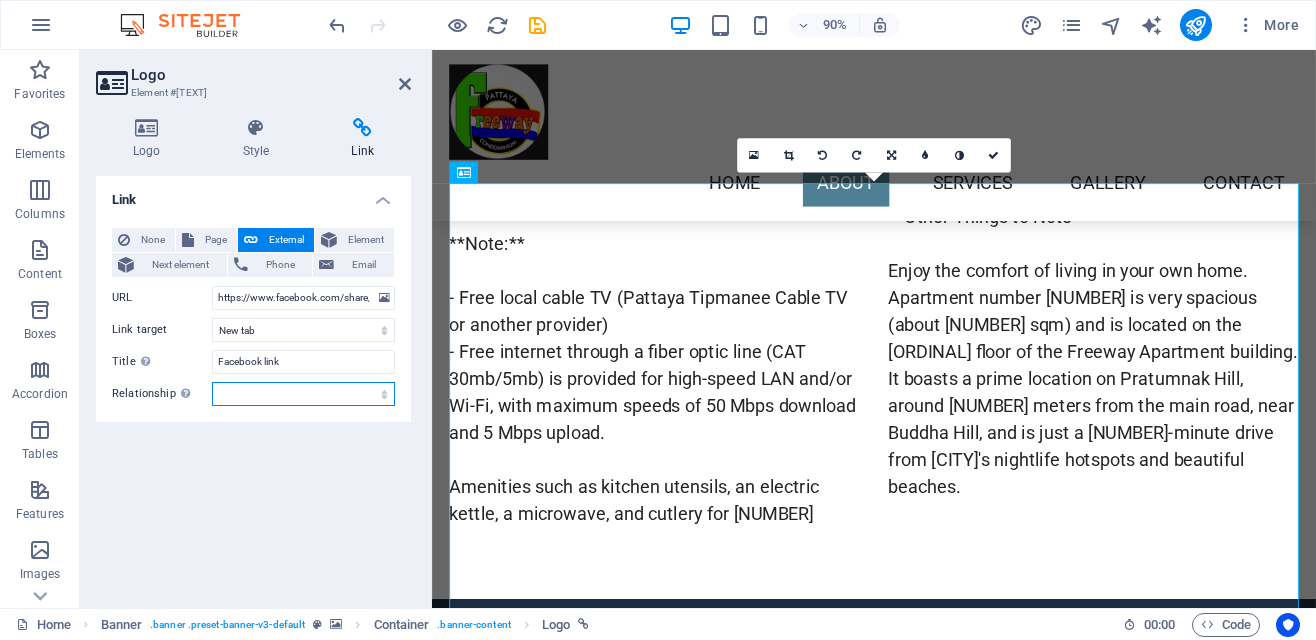 click on "alternate author bookmark external help license next nofollow noreferrer noopener prev search tag" at bounding box center [303, 394] 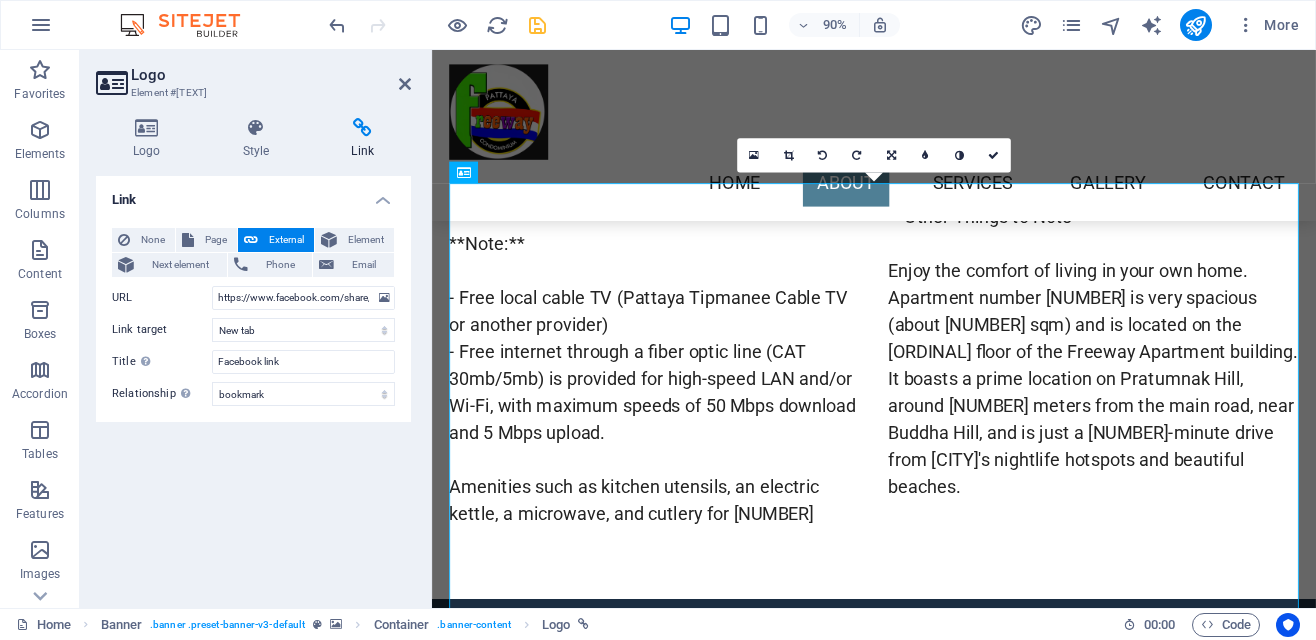 click at bounding box center (537, 25) 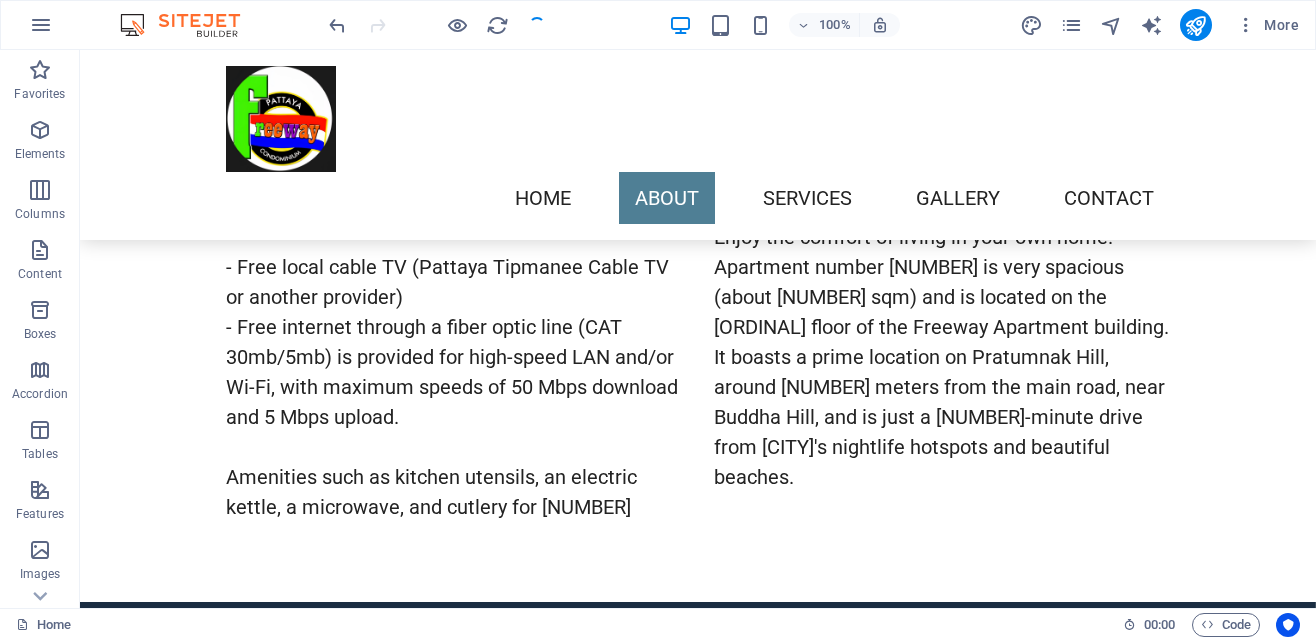scroll, scrollTop: 1757, scrollLeft: 0, axis: vertical 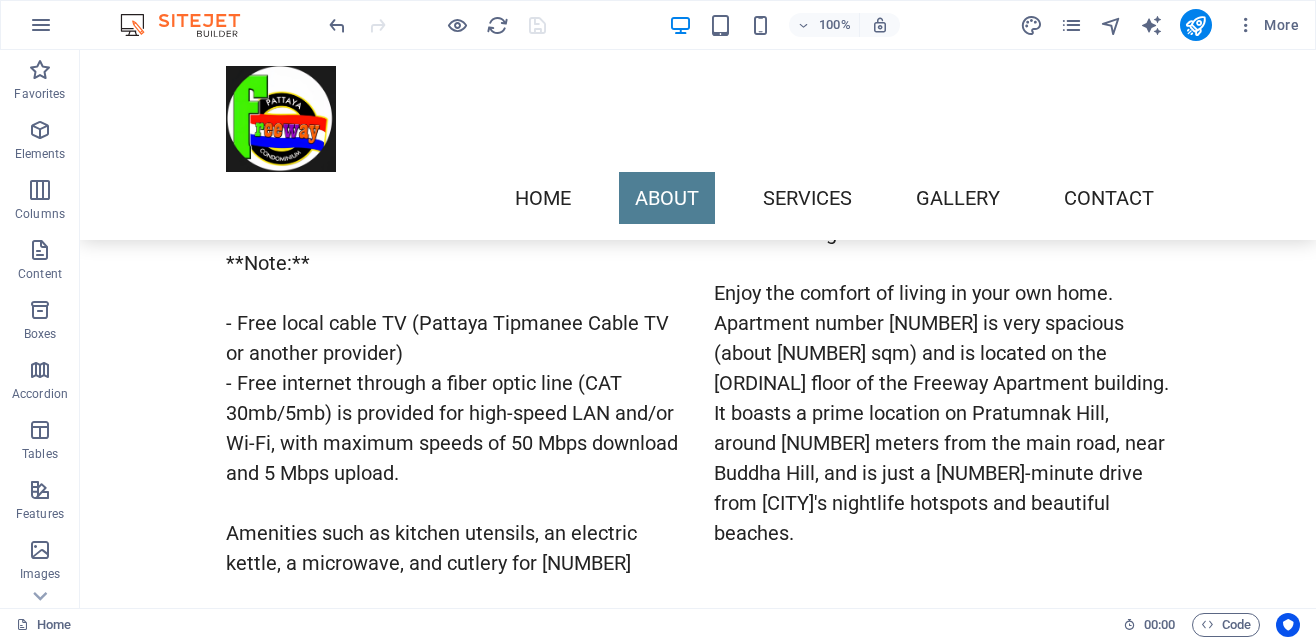 click at bounding box center [698, 1795] 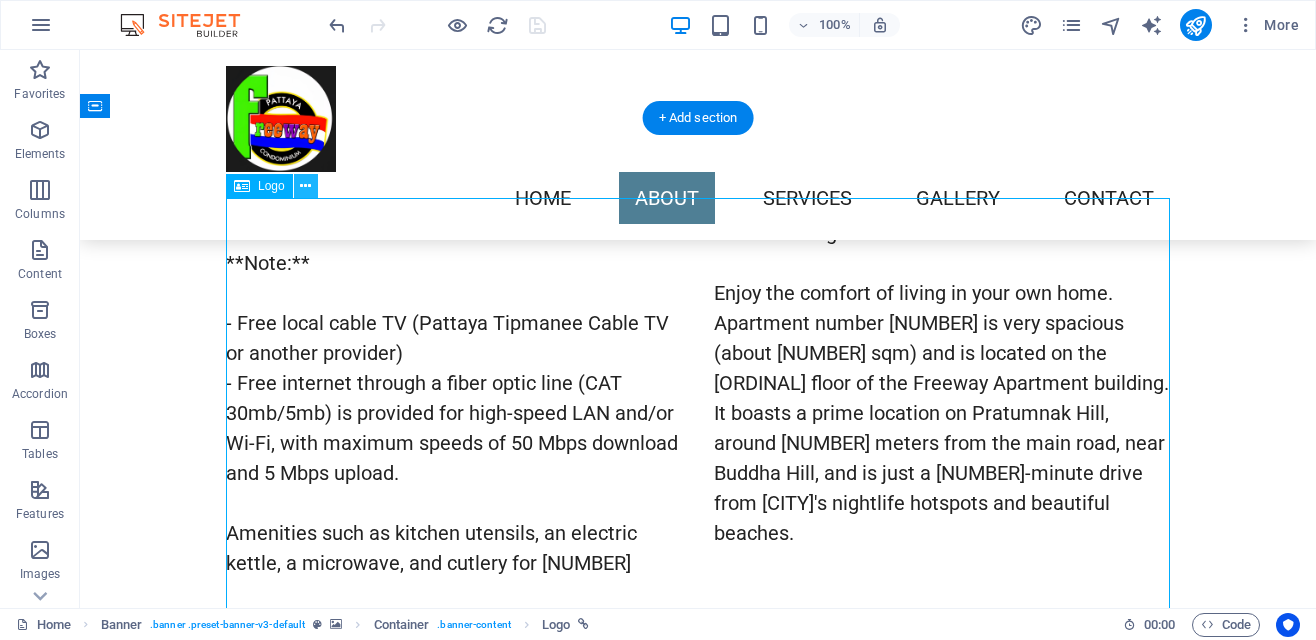 click at bounding box center [305, 186] 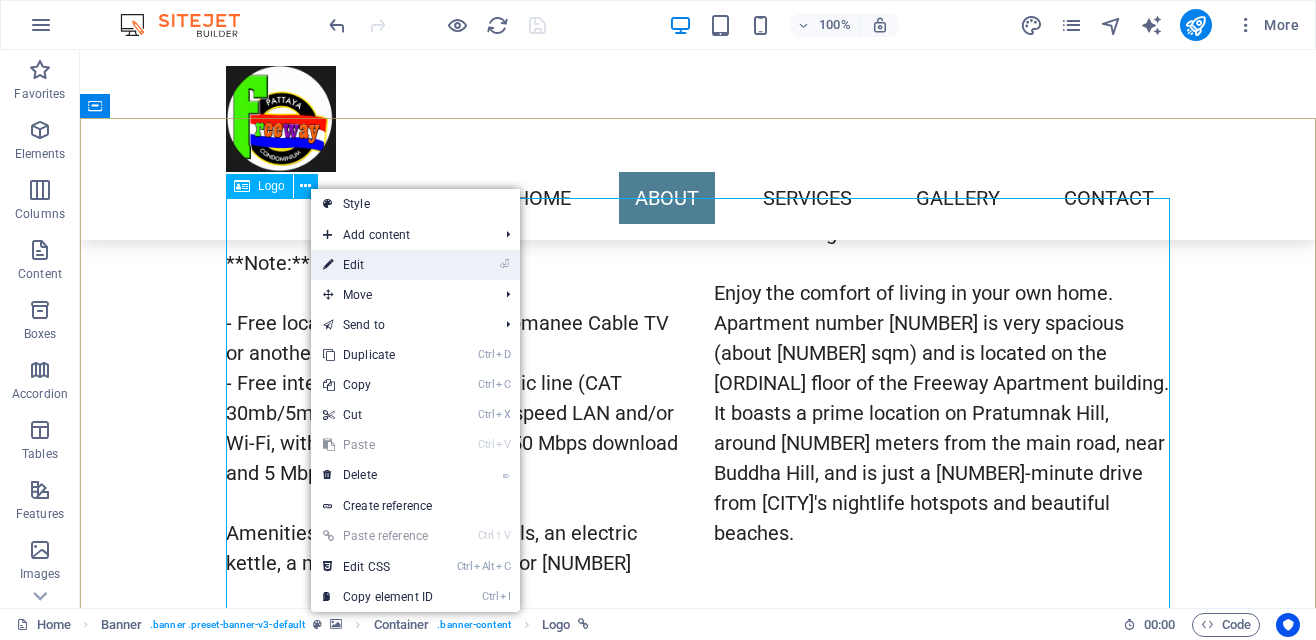 click on "⏎  Edit" at bounding box center (378, 265) 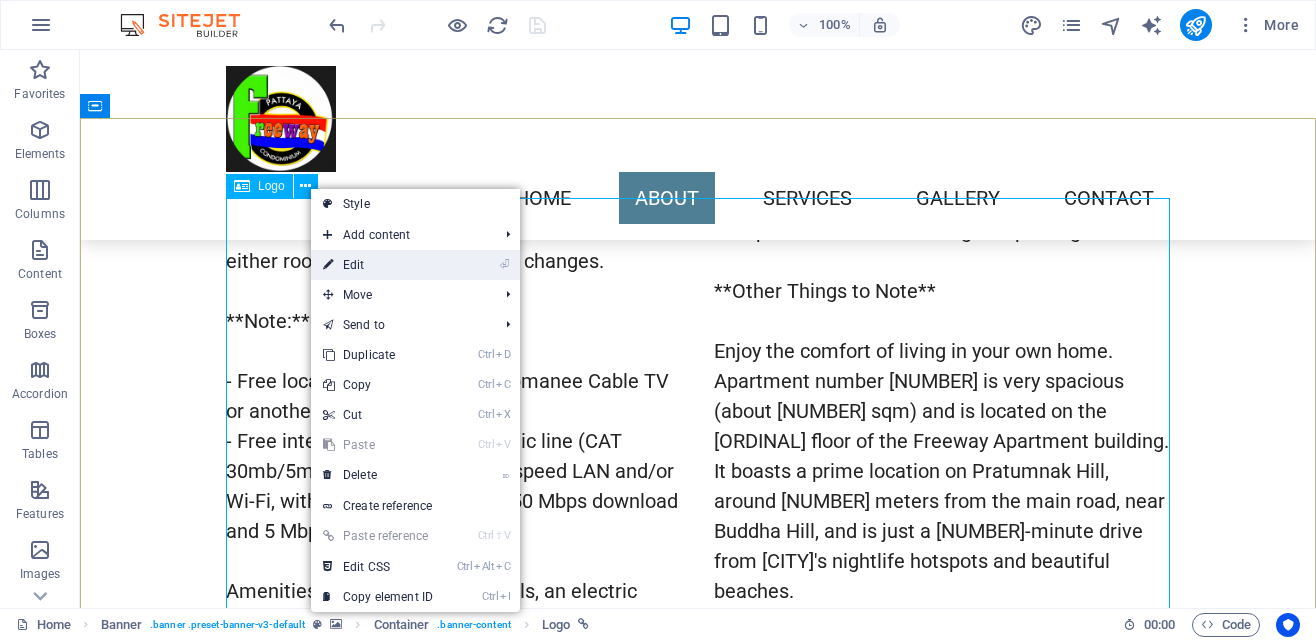 scroll, scrollTop: 1813, scrollLeft: 0, axis: vertical 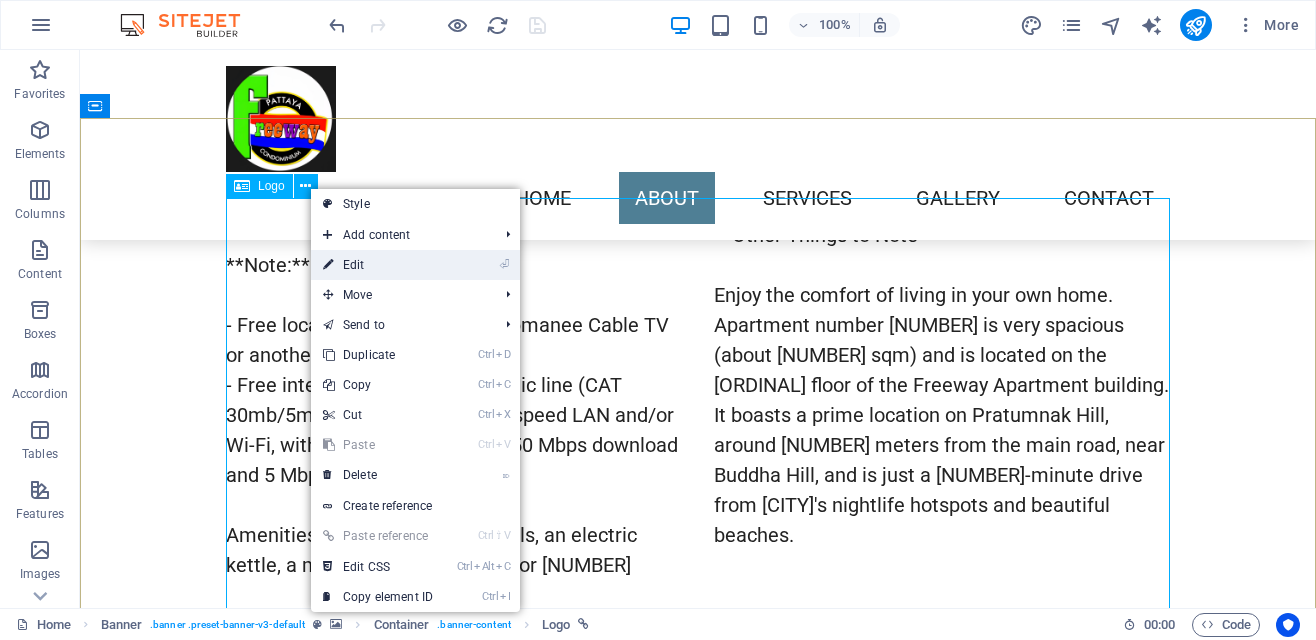 select on "bookmark" 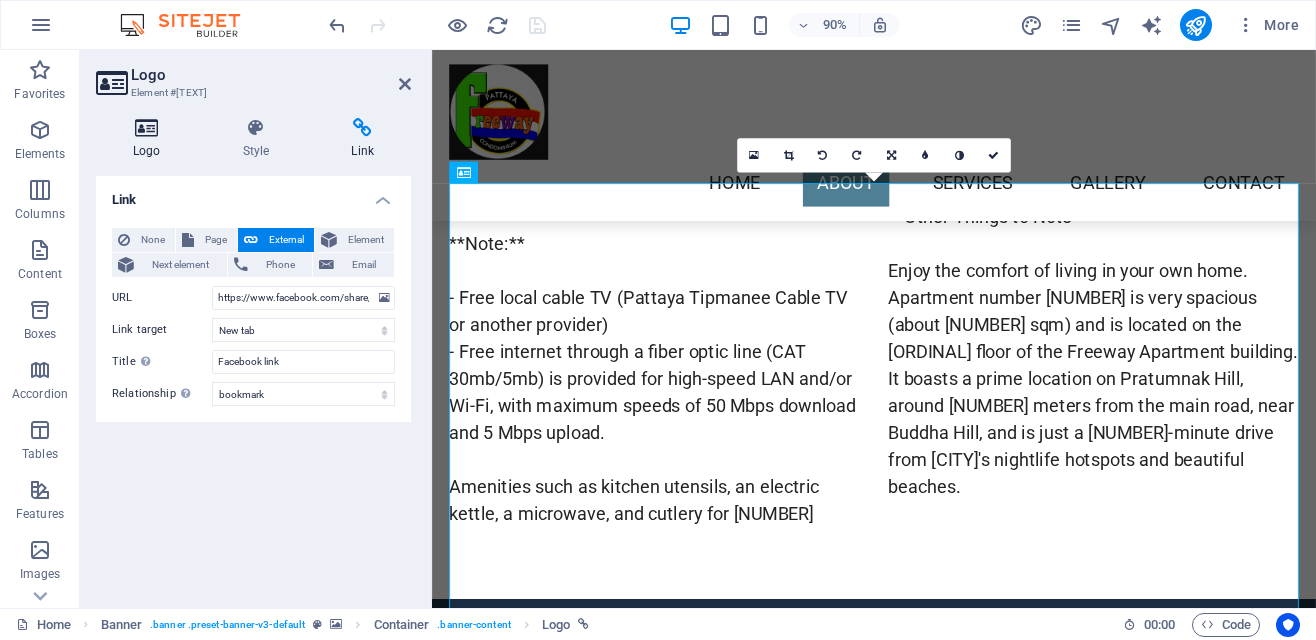 click at bounding box center [147, 128] 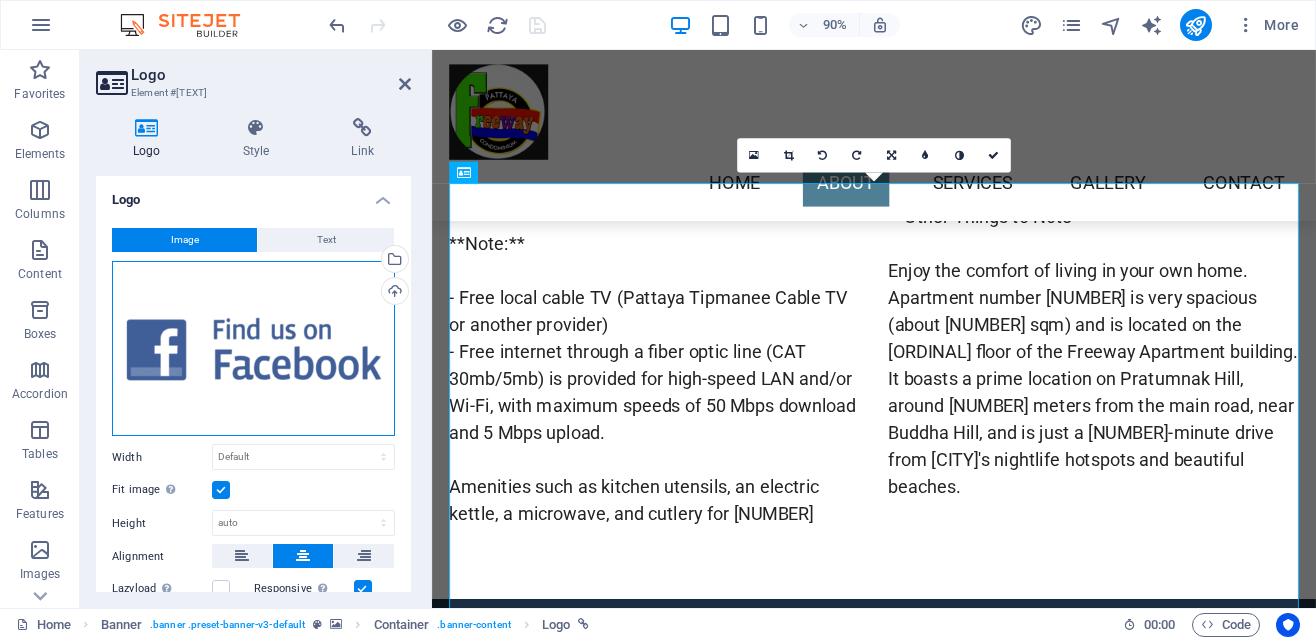 click on "Drag files here, click to choose files or select files from Files or our free stock photos & videos" at bounding box center [253, 349] 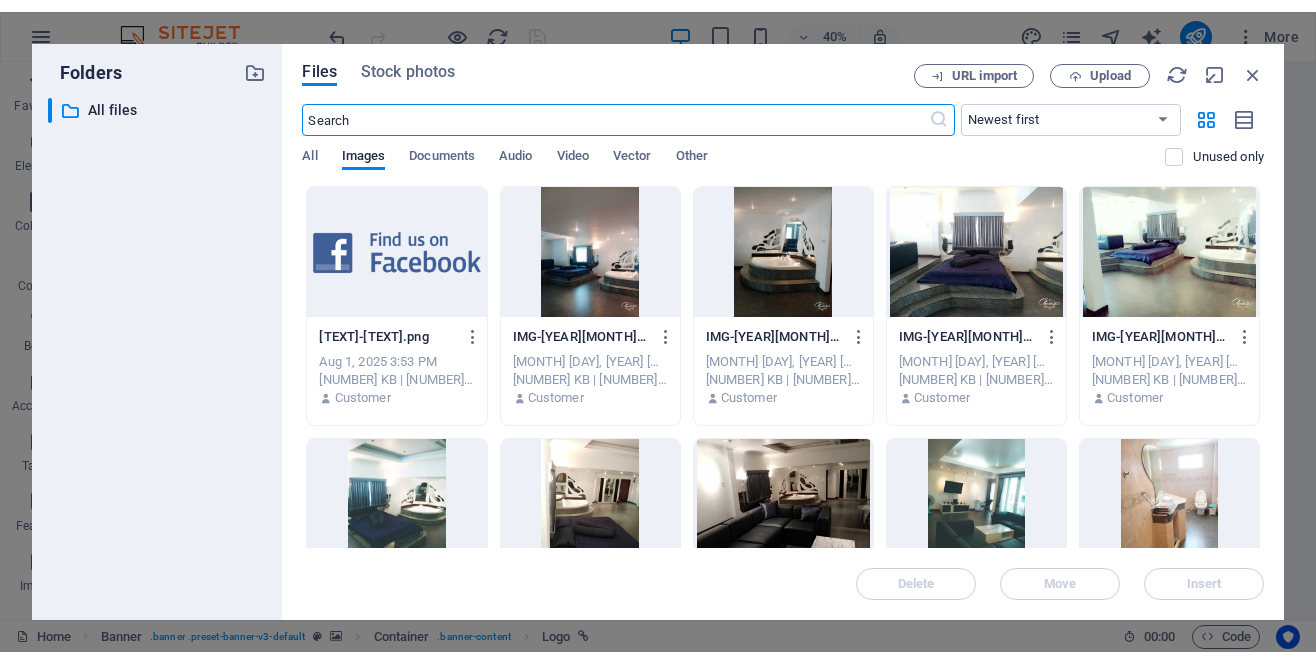scroll, scrollTop: 2510, scrollLeft: 0, axis: vertical 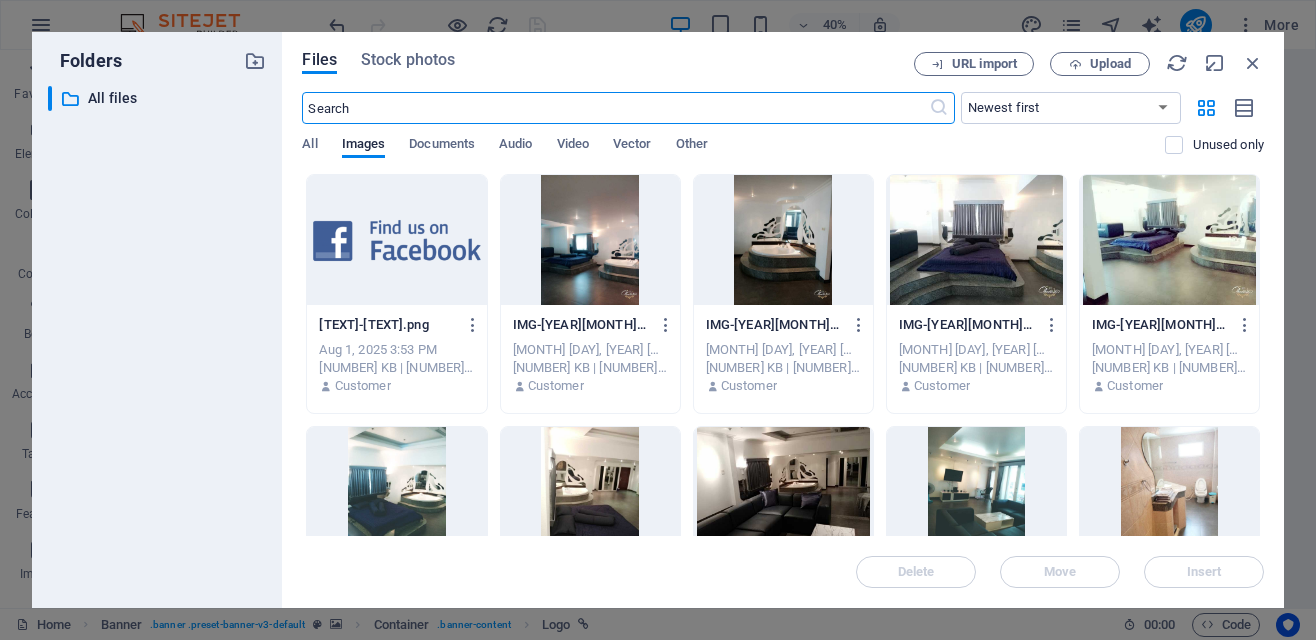click at bounding box center (396, 240) 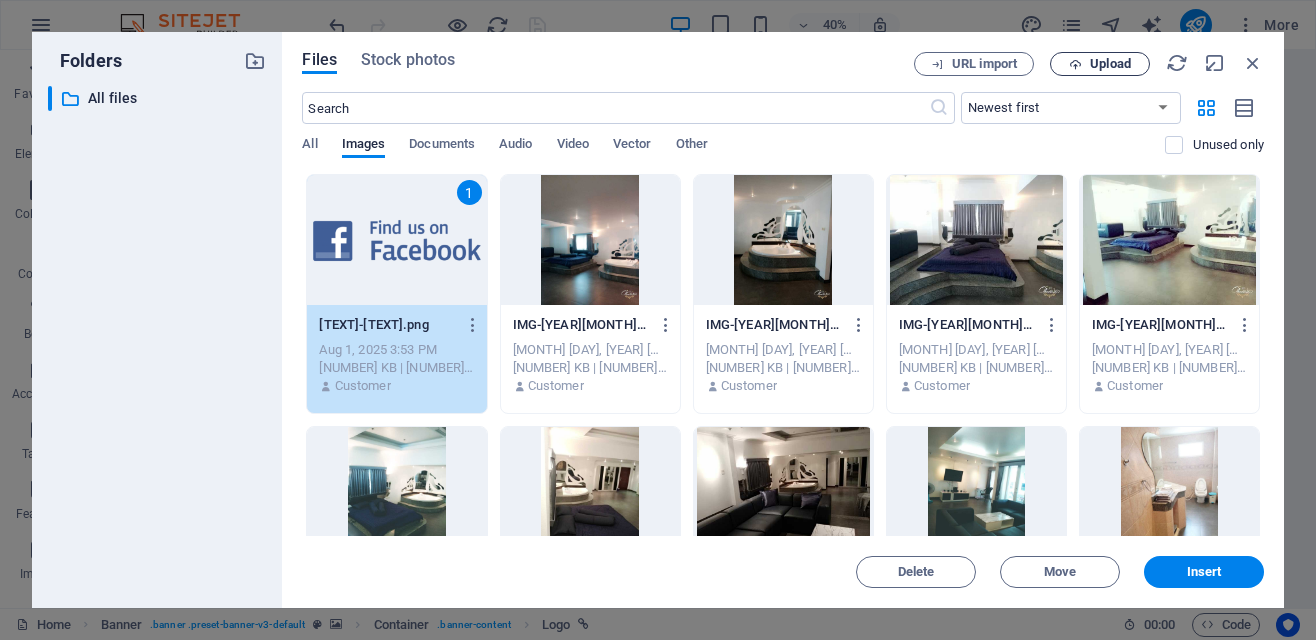 click on "Upload" at bounding box center [1100, 64] 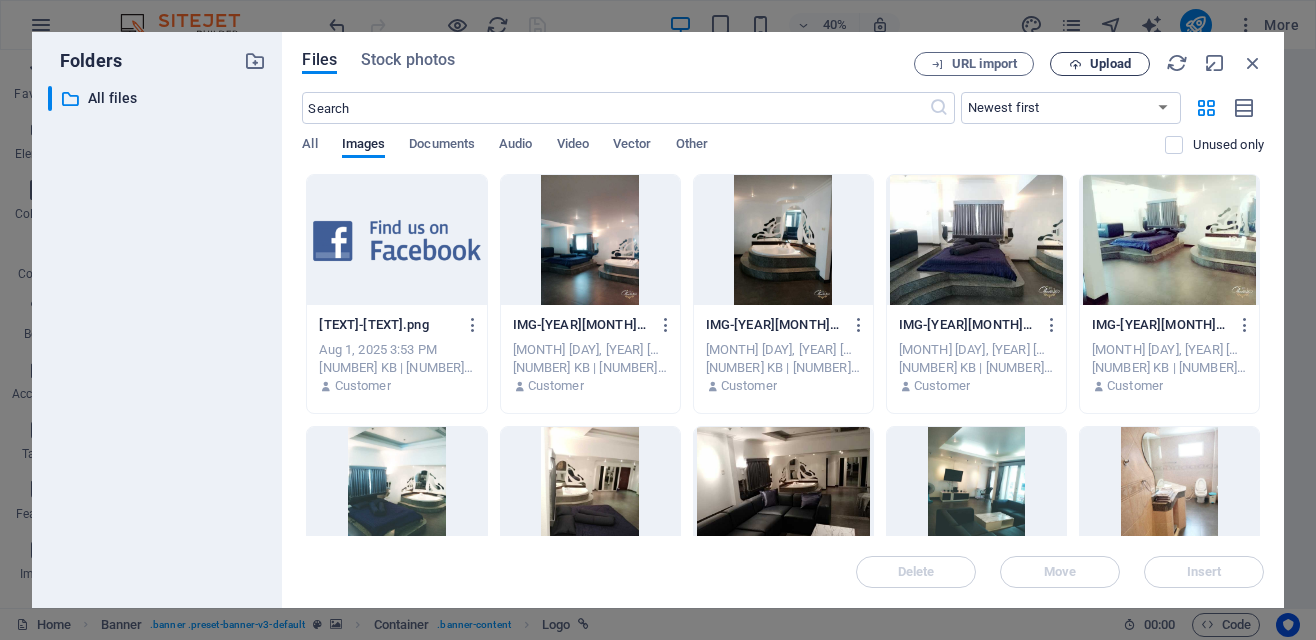 scroll, scrollTop: 2564, scrollLeft: 0, axis: vertical 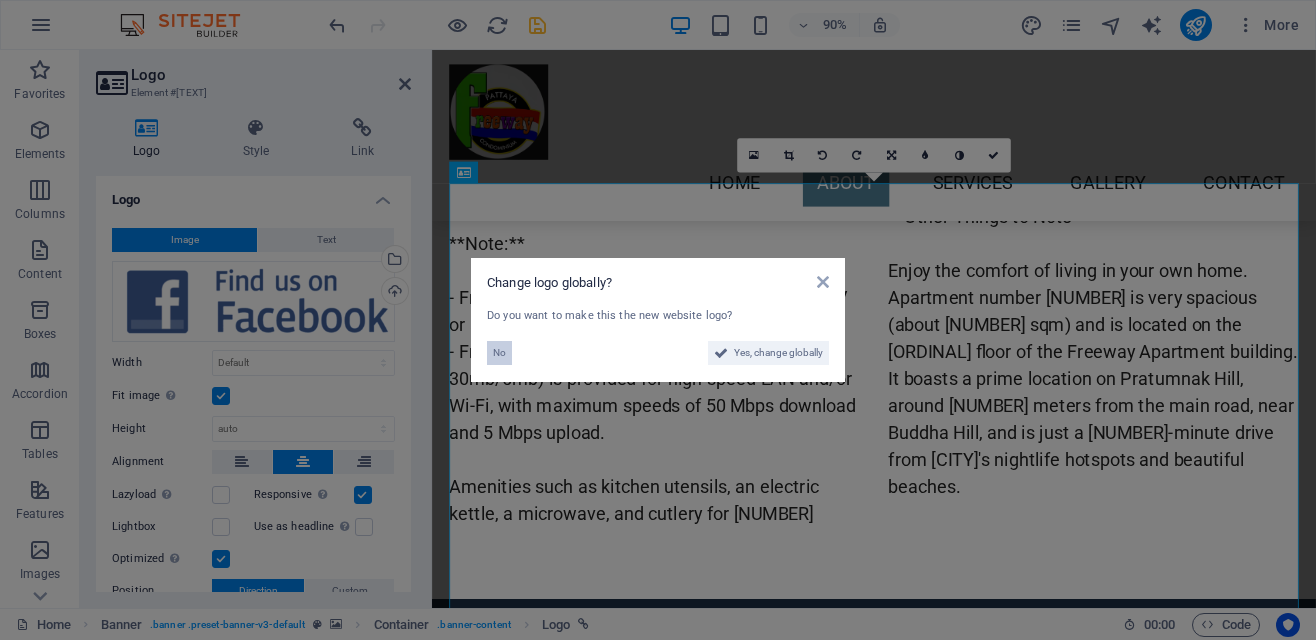 click on "No" at bounding box center [499, 353] 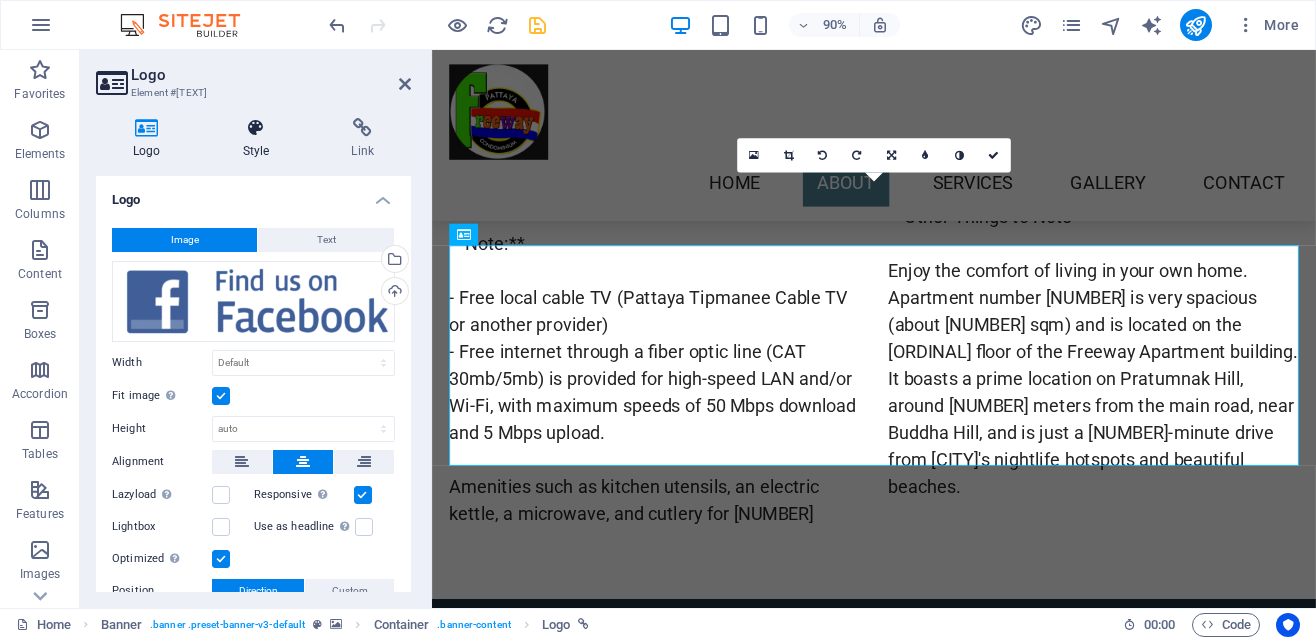 click at bounding box center (256, 128) 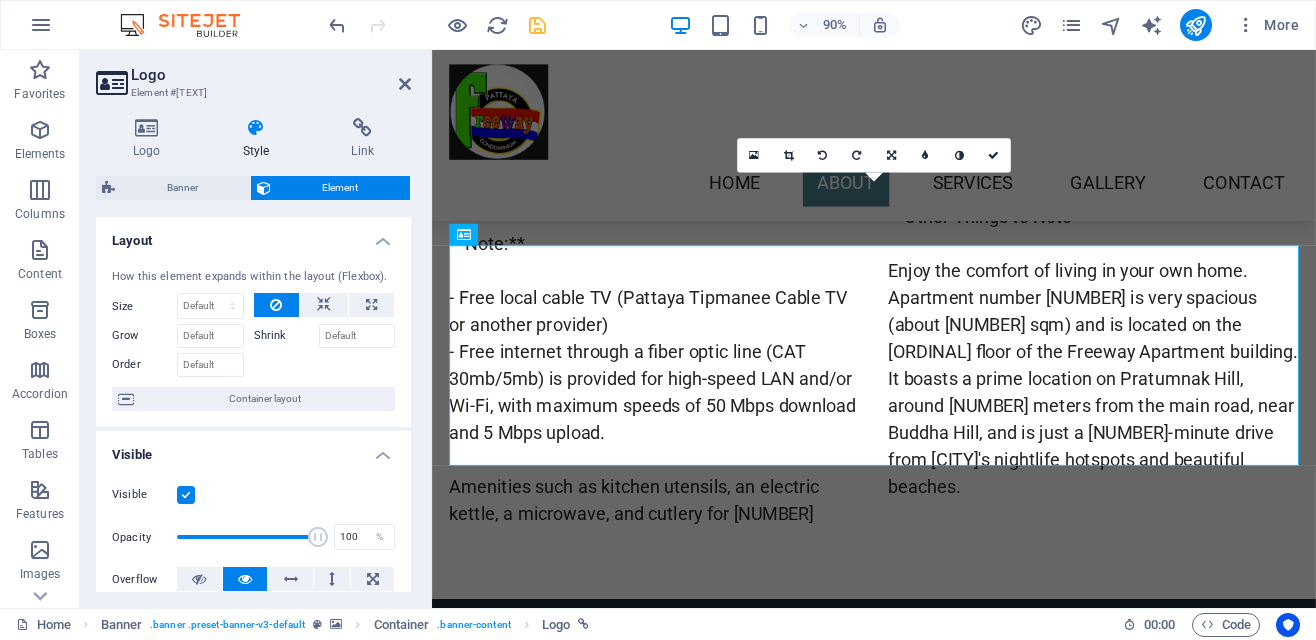 click at bounding box center [537, 25] 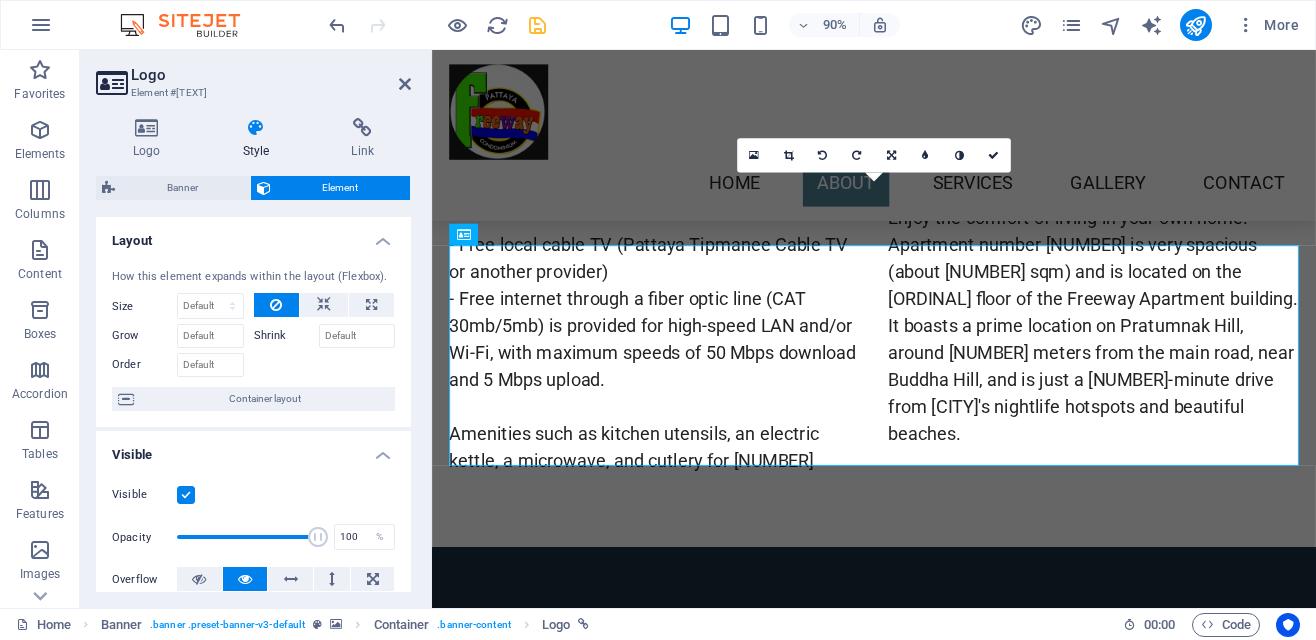 scroll, scrollTop: 1757, scrollLeft: 0, axis: vertical 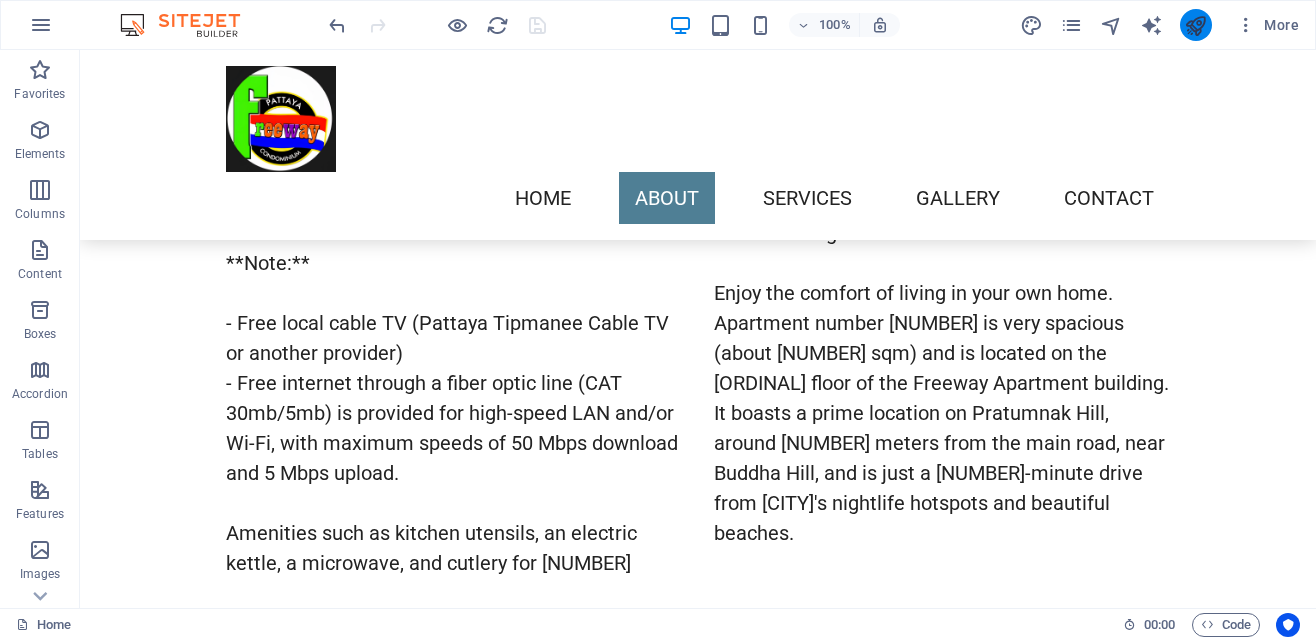 click at bounding box center (1195, 25) 